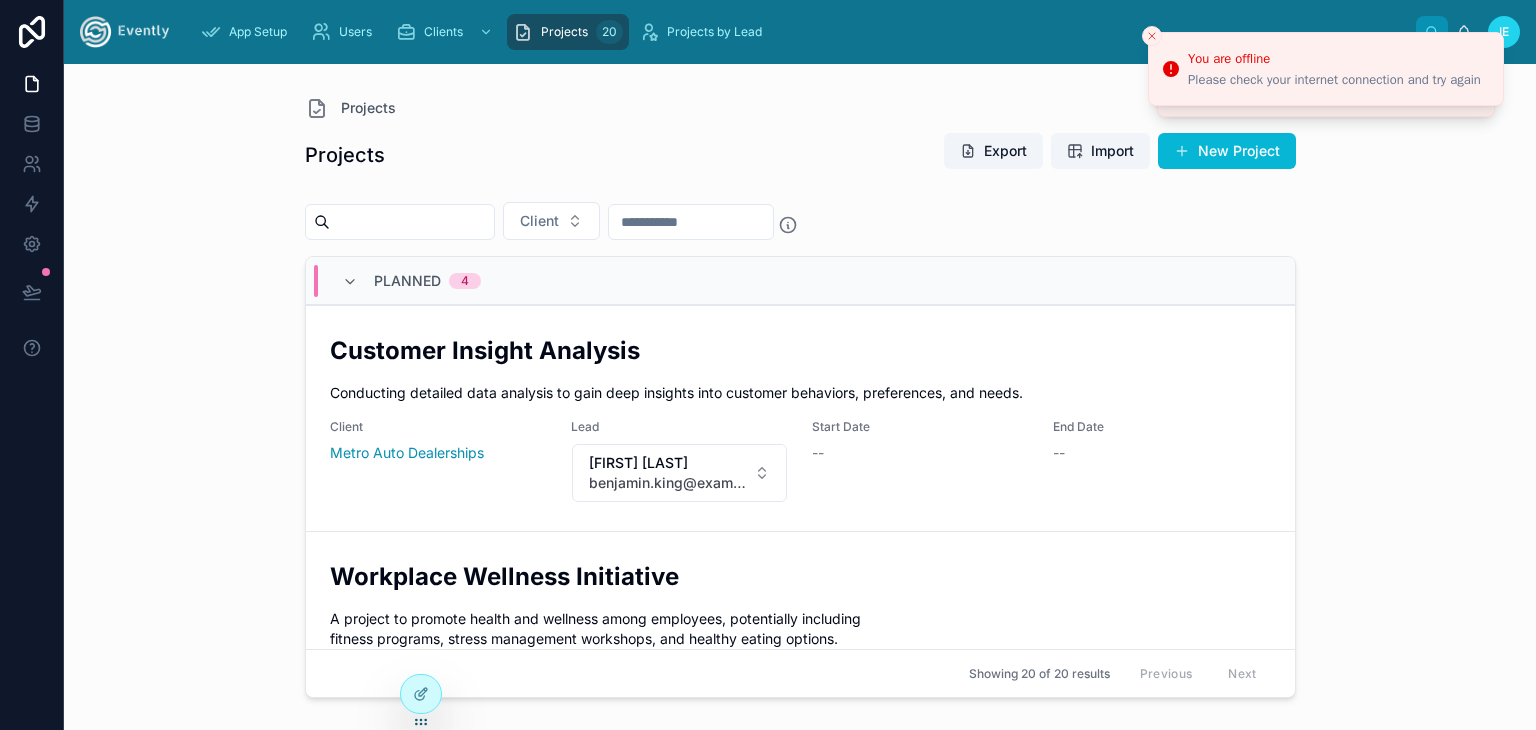 scroll, scrollTop: 0, scrollLeft: 0, axis: both 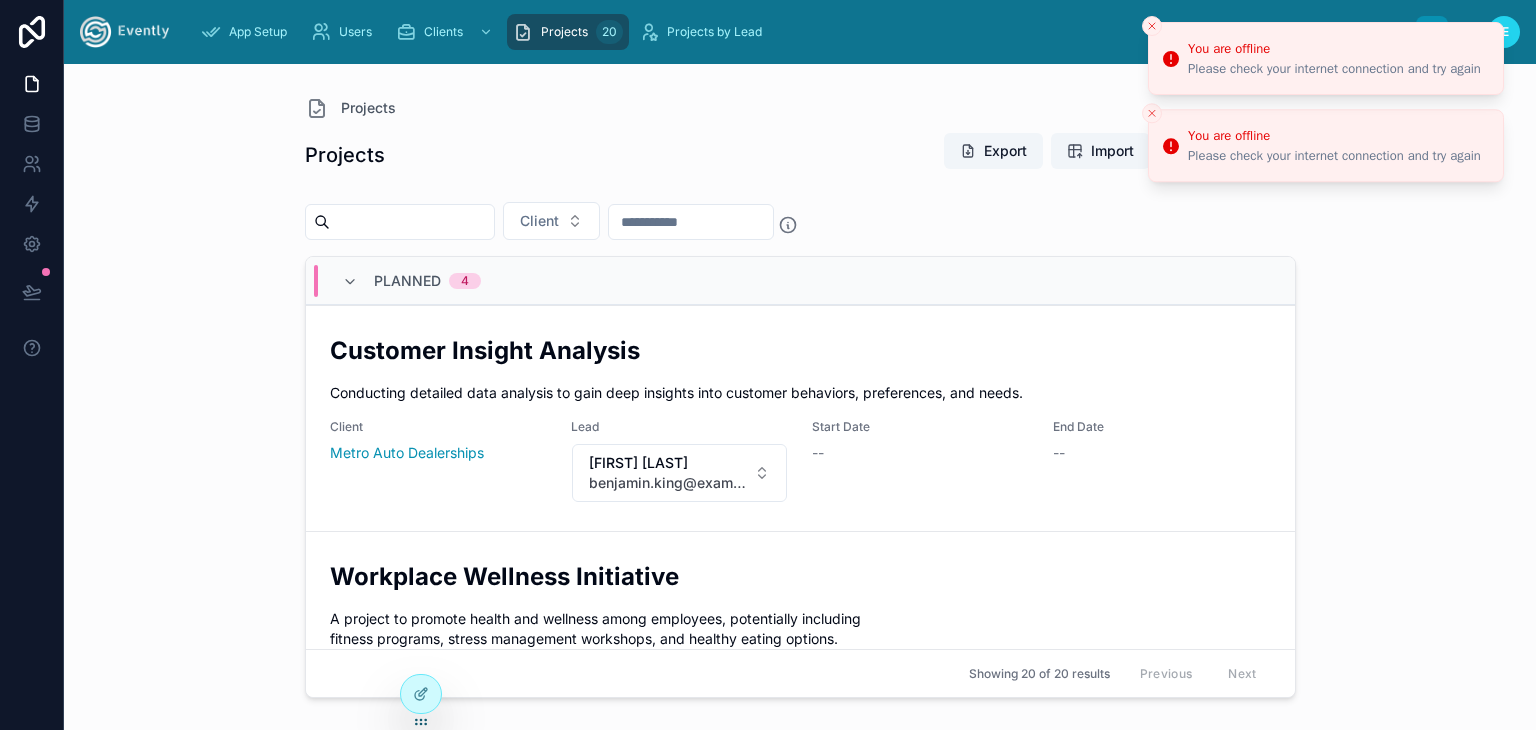 click on "You are offline" at bounding box center (1334, 136) 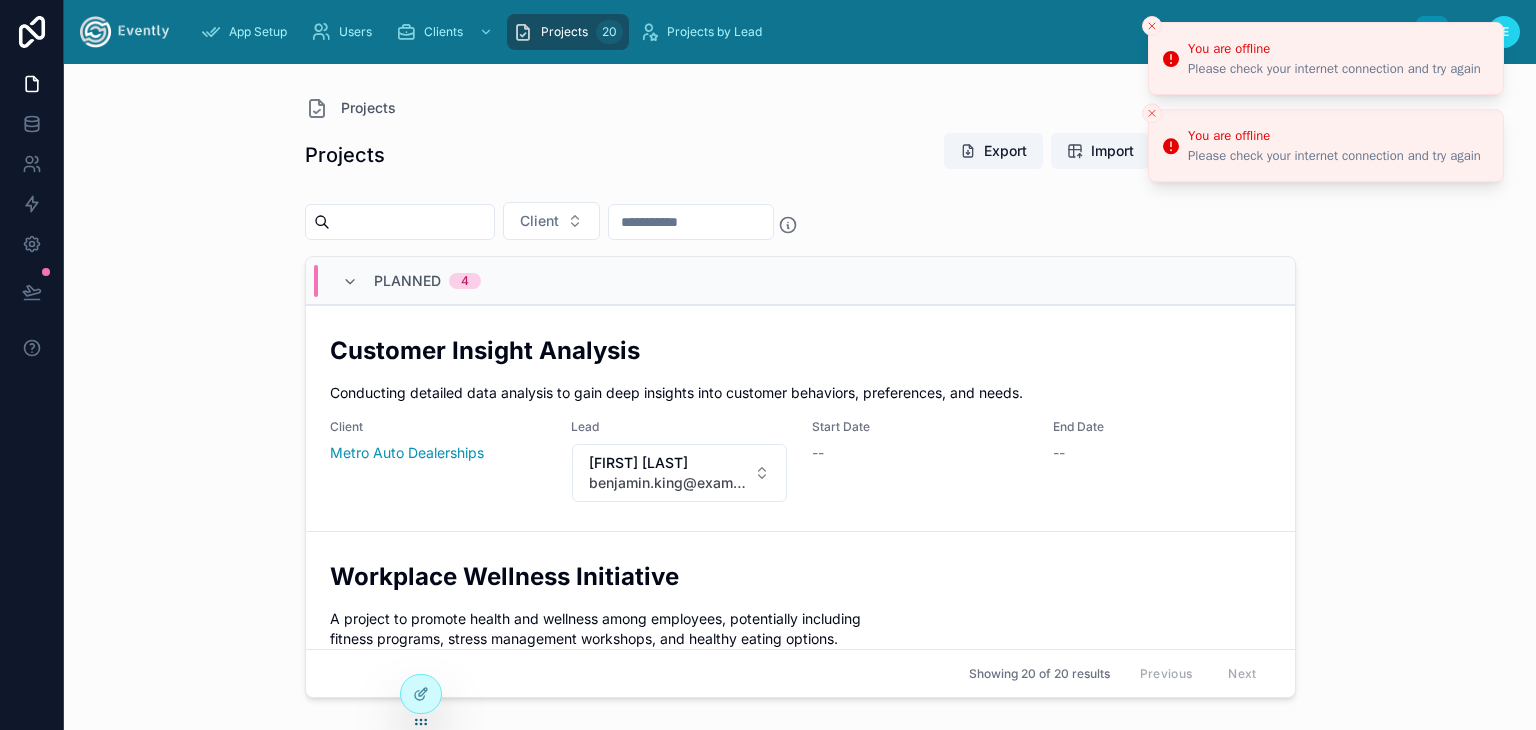 click on "Please check your internet connection and try again" at bounding box center [1334, 69] 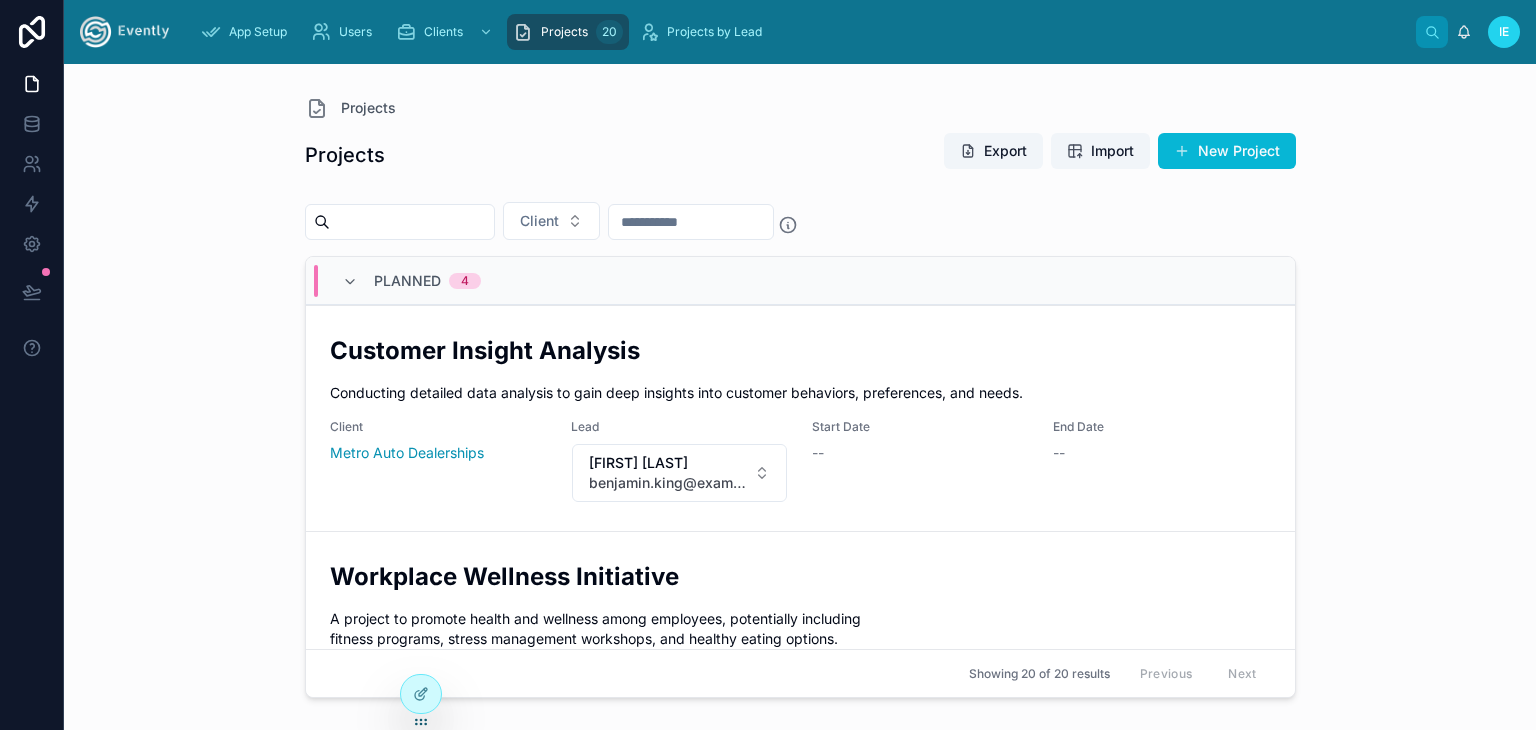 scroll, scrollTop: 0, scrollLeft: 0, axis: both 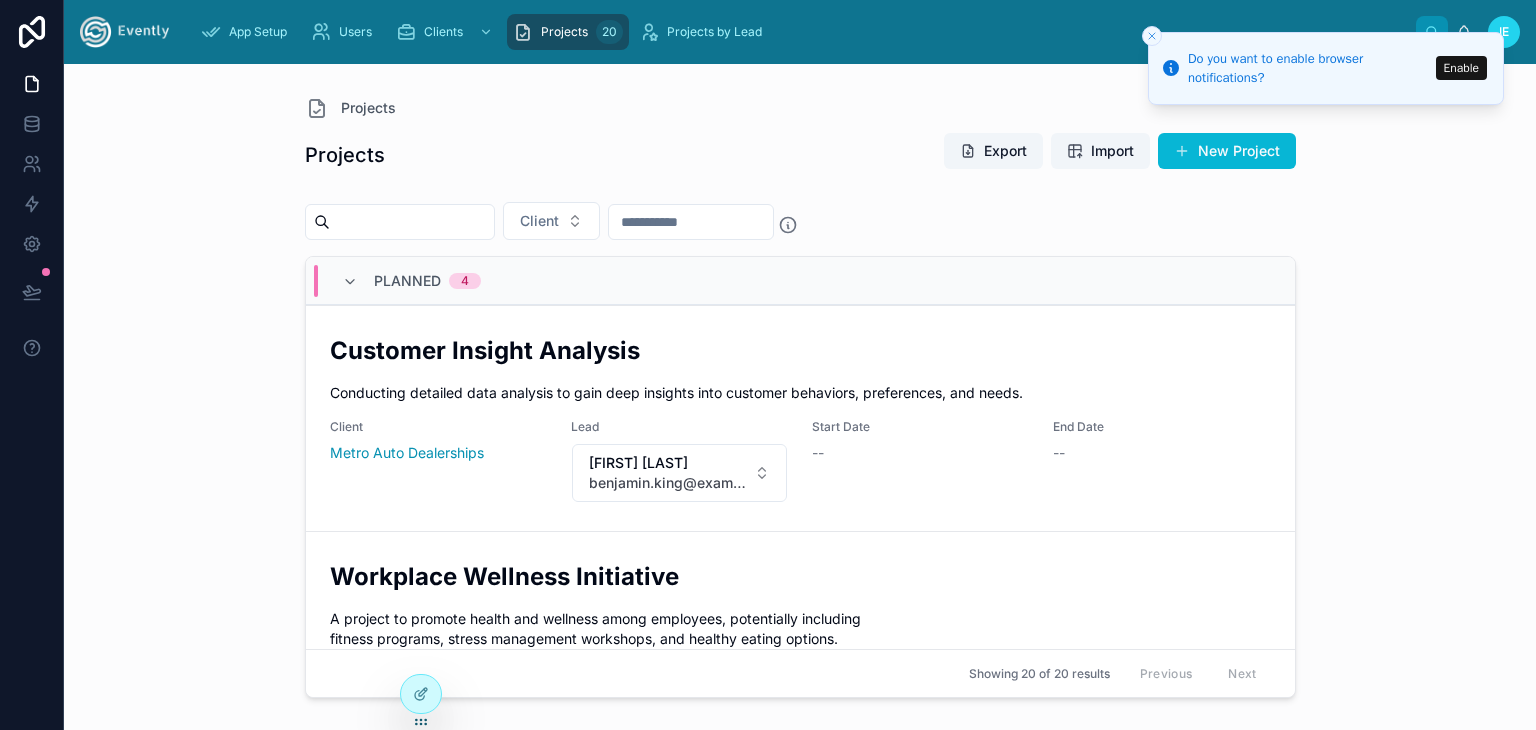 click on "Enable" at bounding box center [1461, 68] 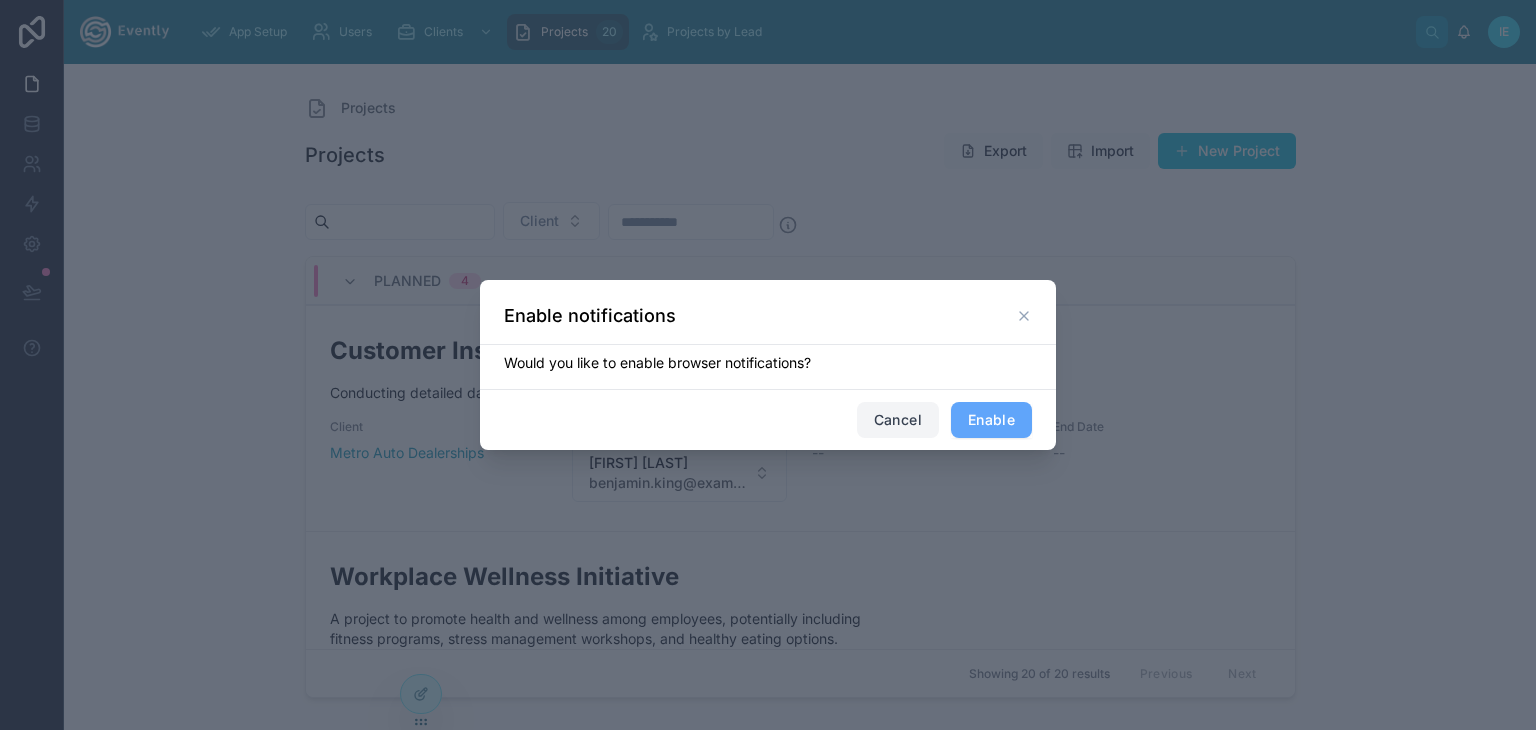 click on "Cancel" at bounding box center (898, 420) 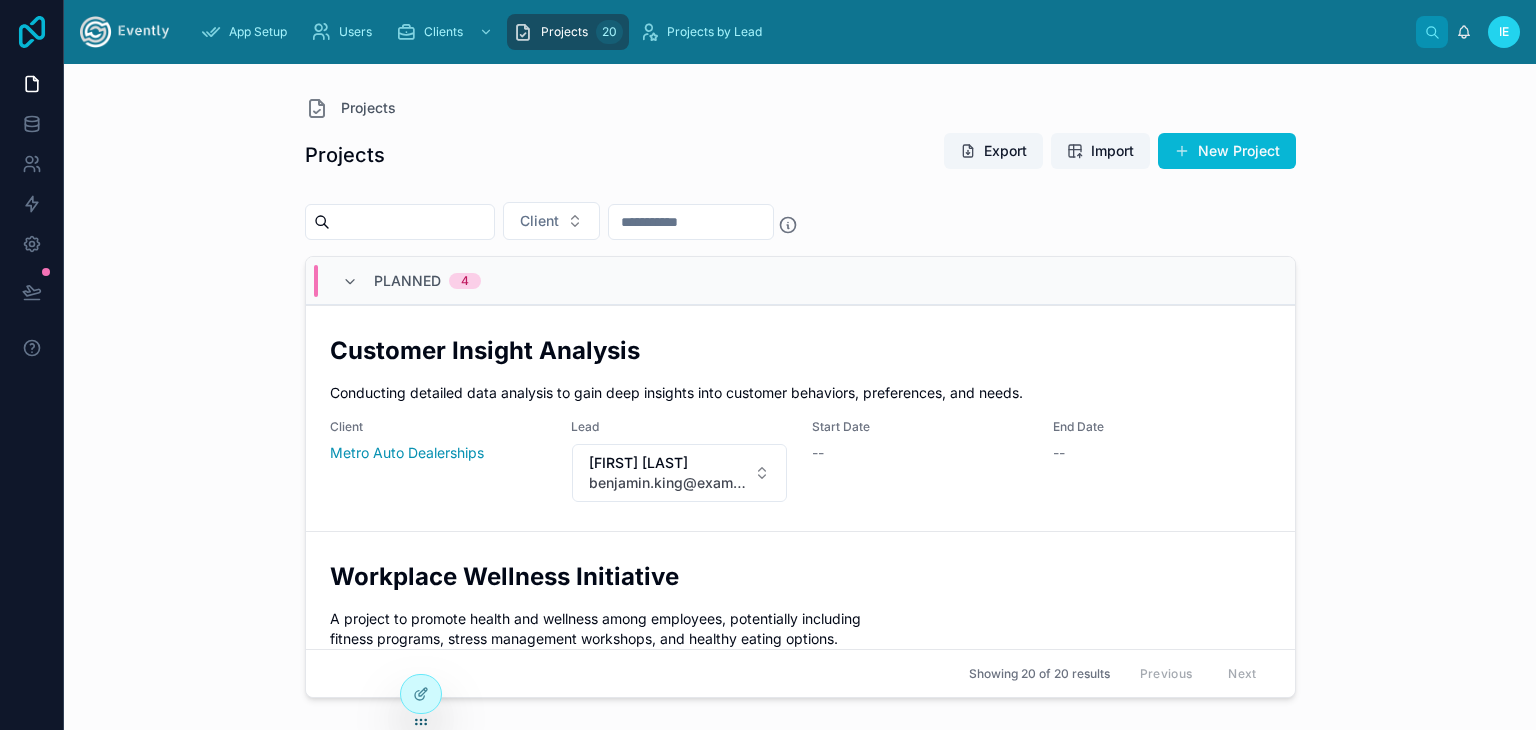 click 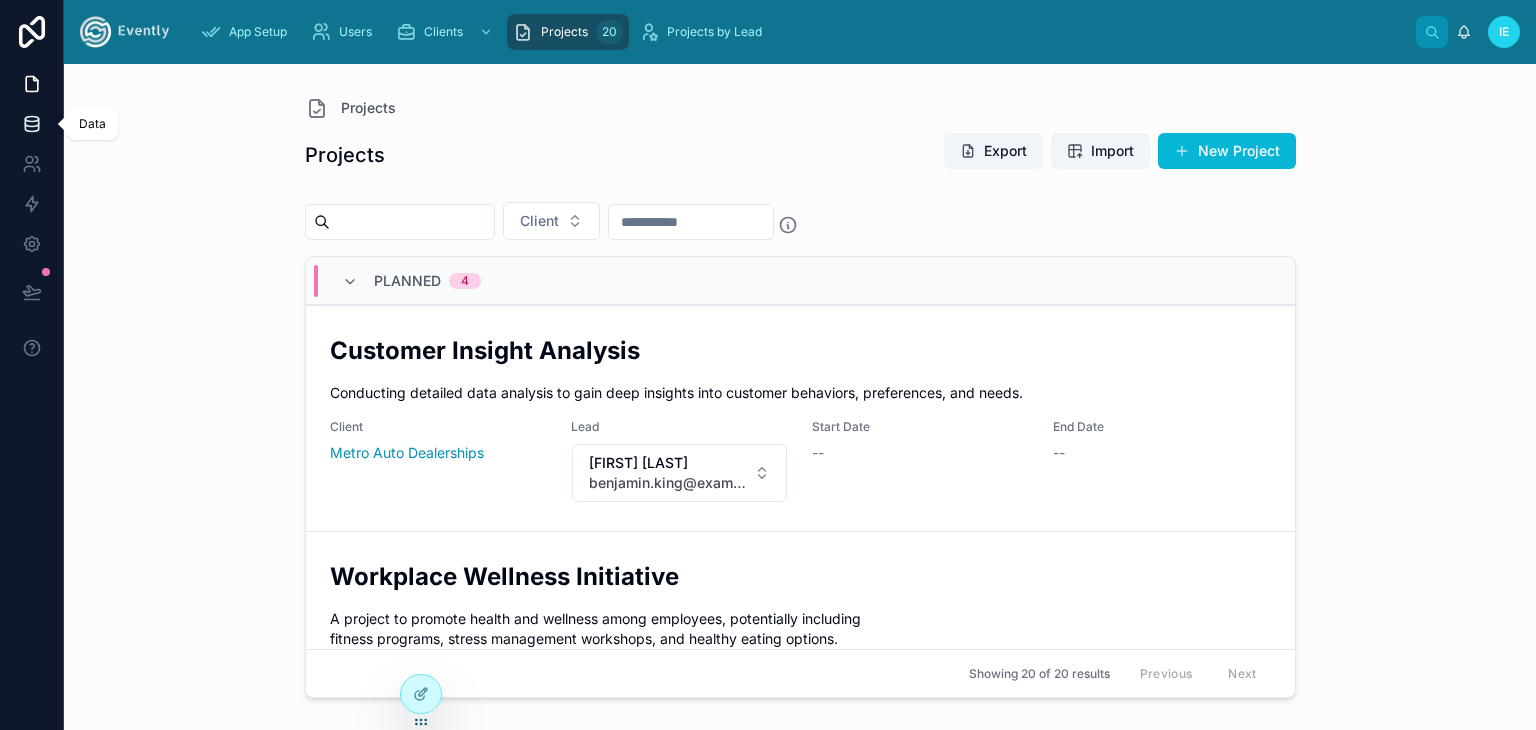click 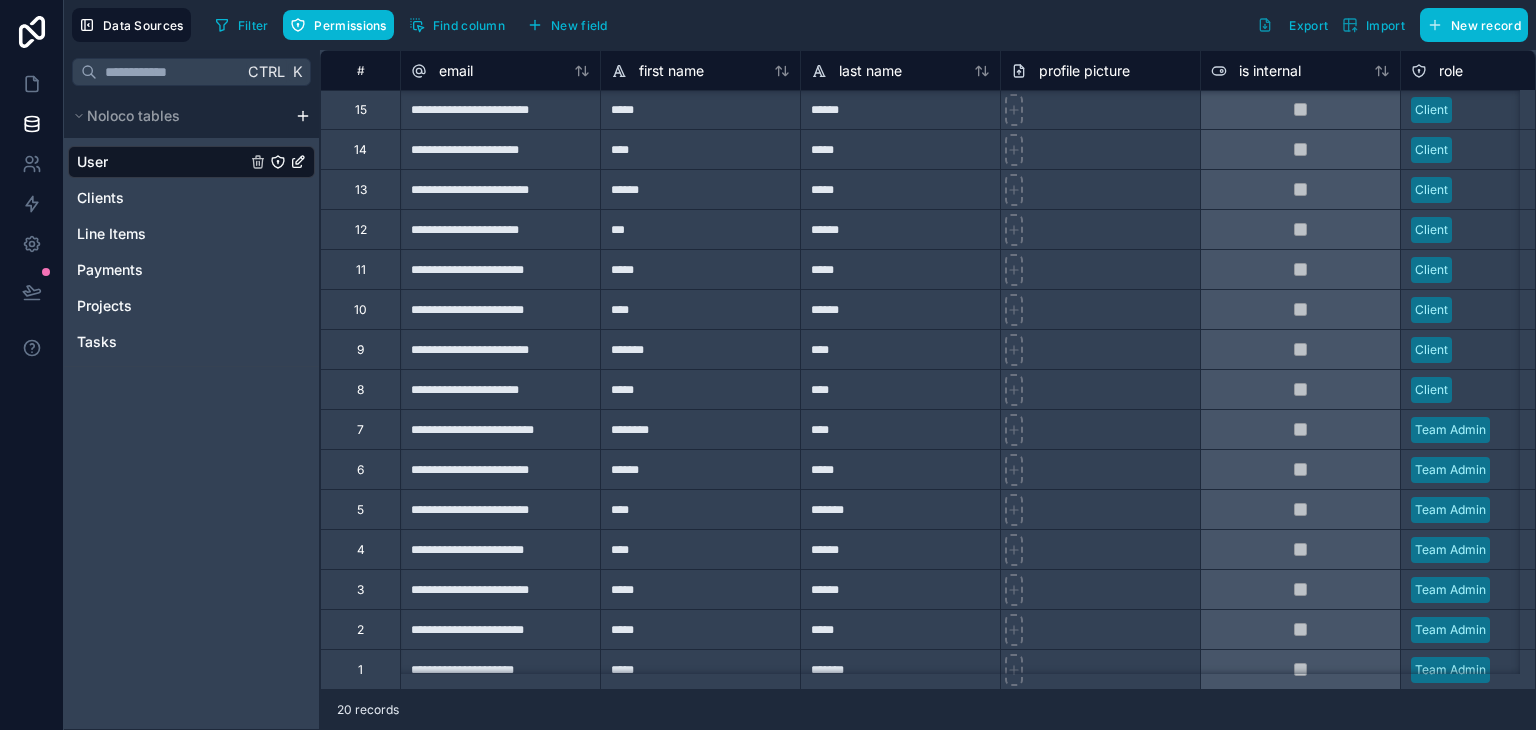 scroll, scrollTop: 0, scrollLeft: 0, axis: both 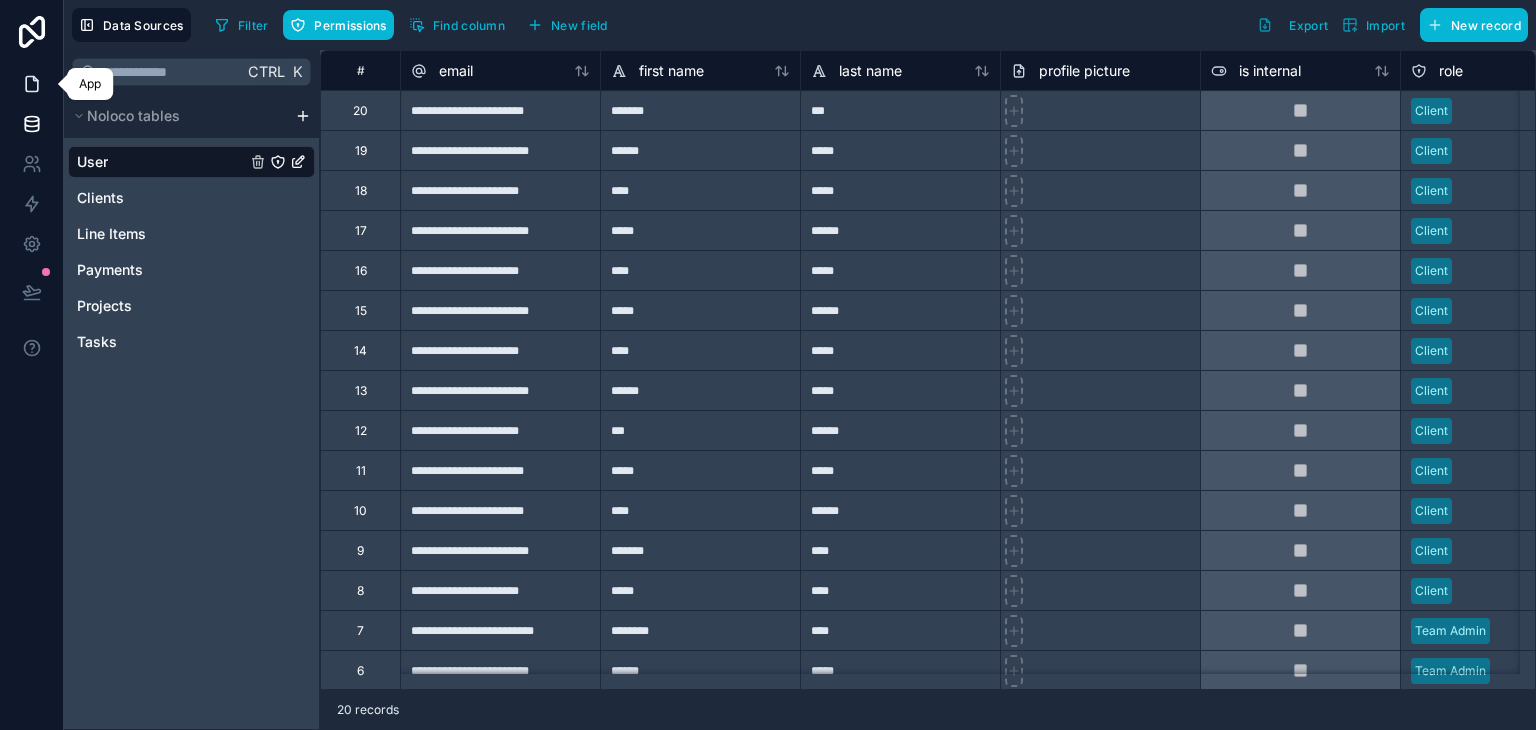 click 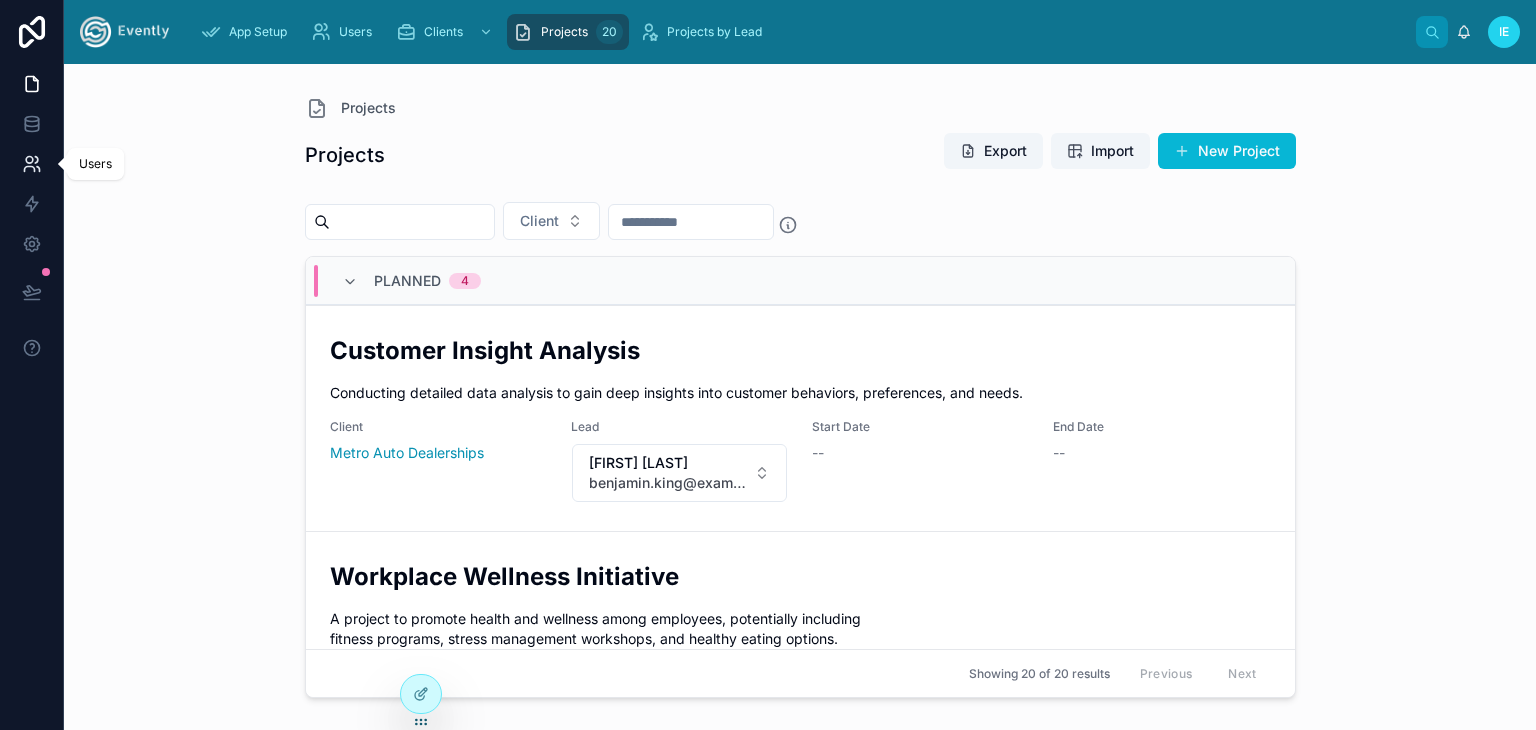 click 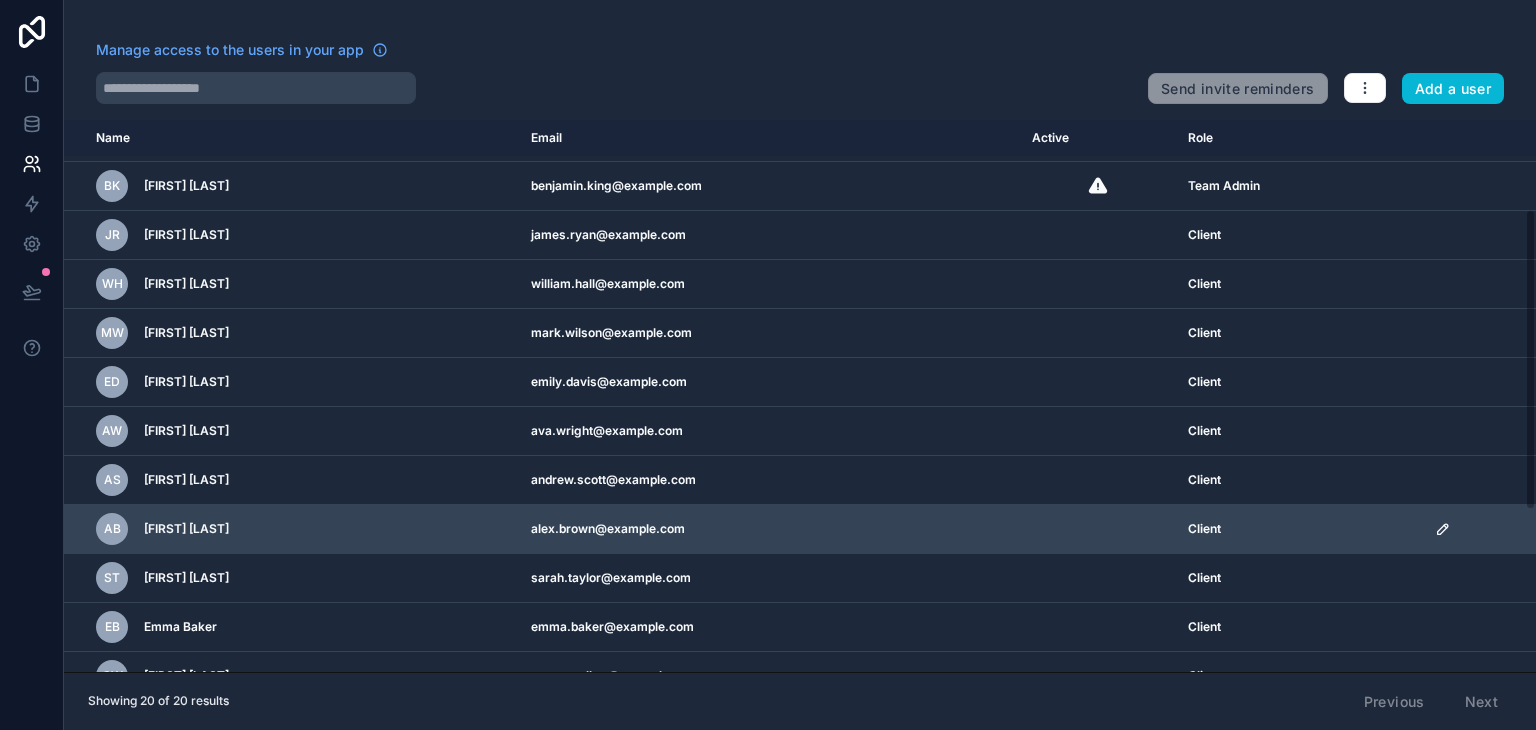 scroll, scrollTop: 0, scrollLeft: 0, axis: both 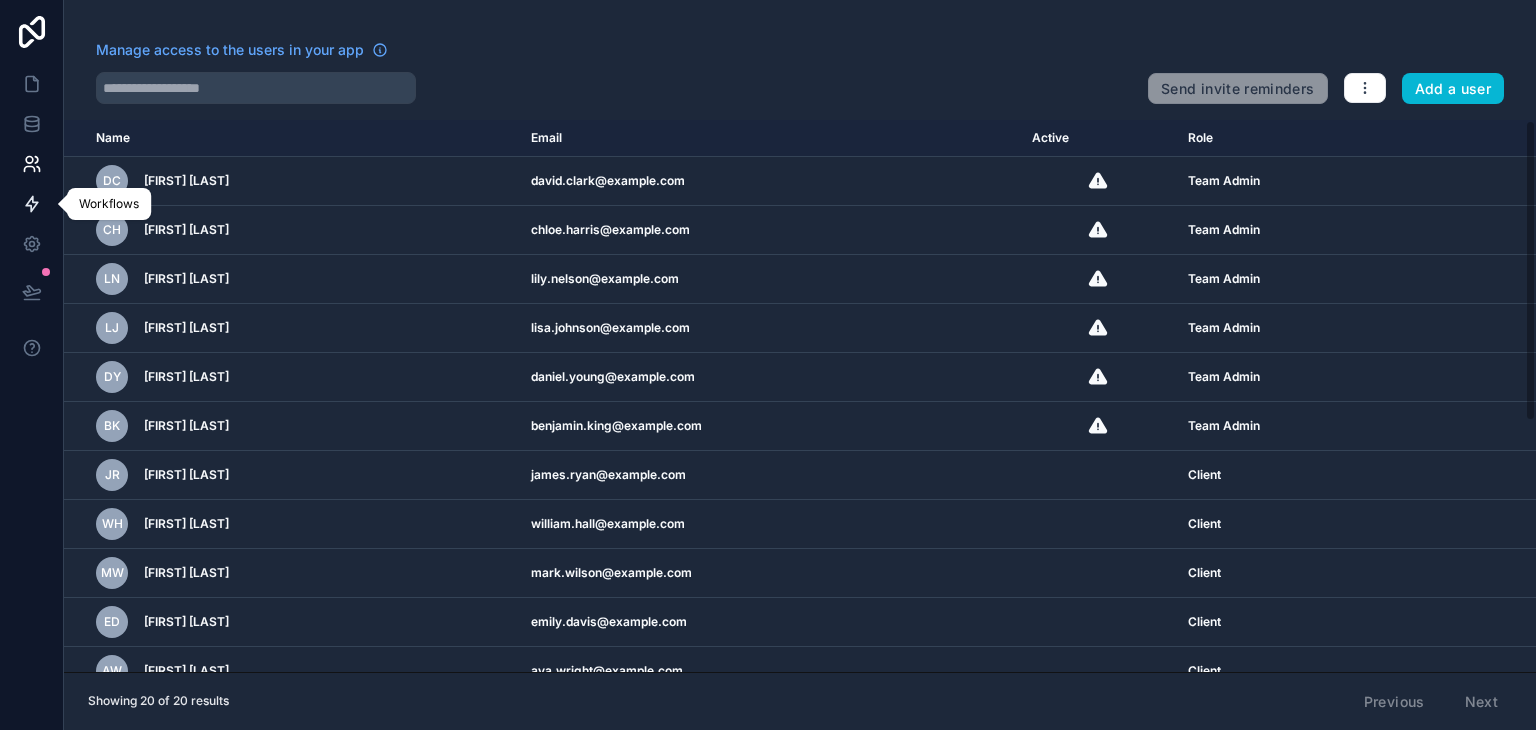 click 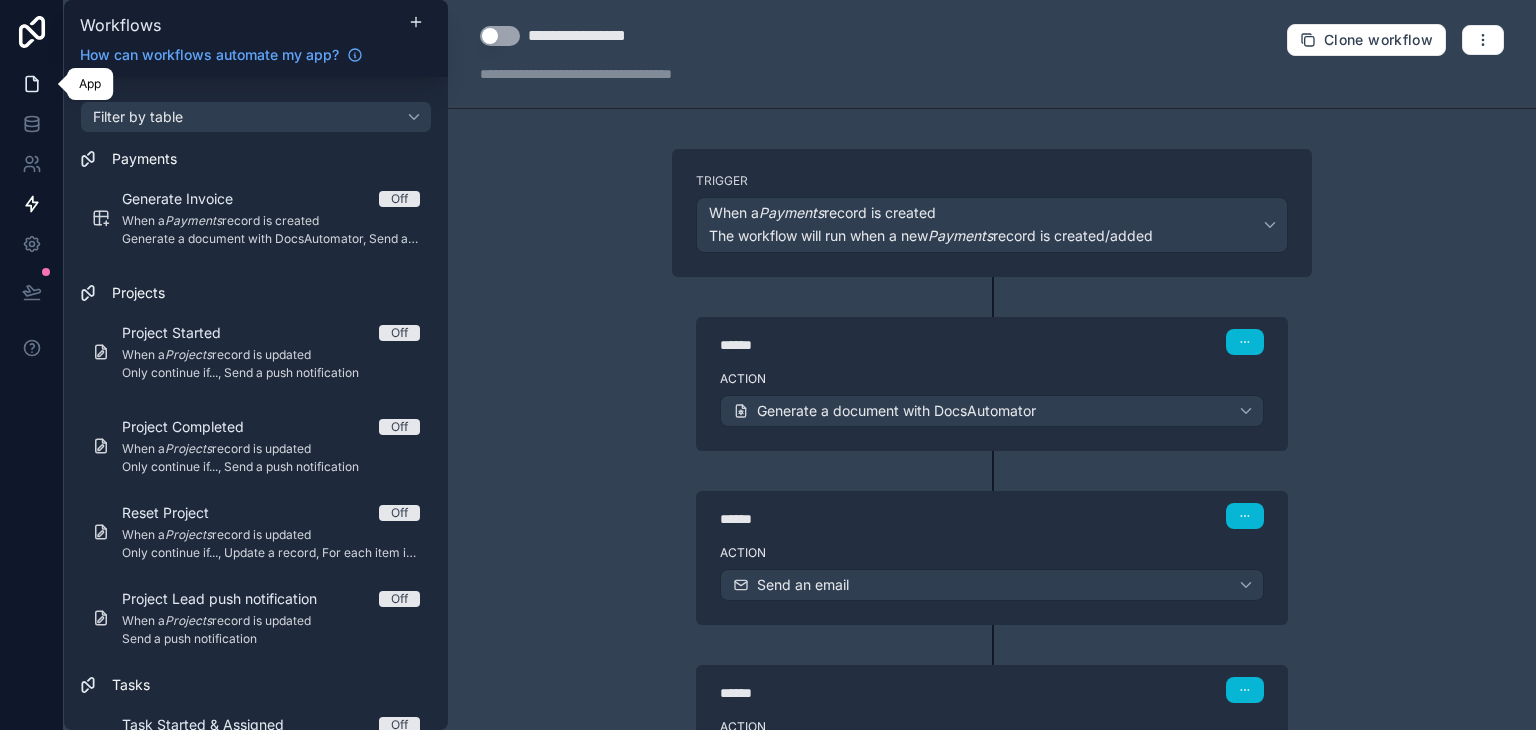 click 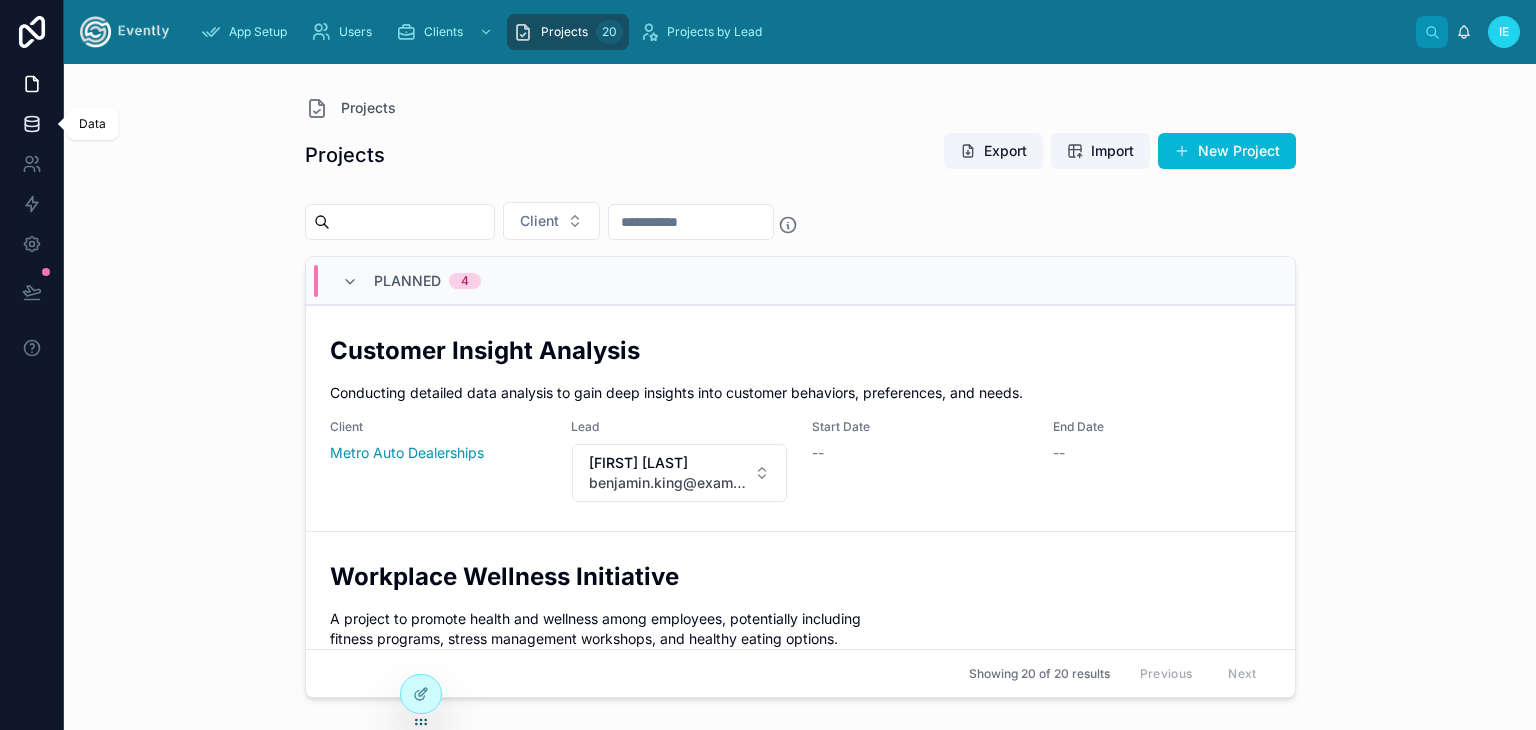 click 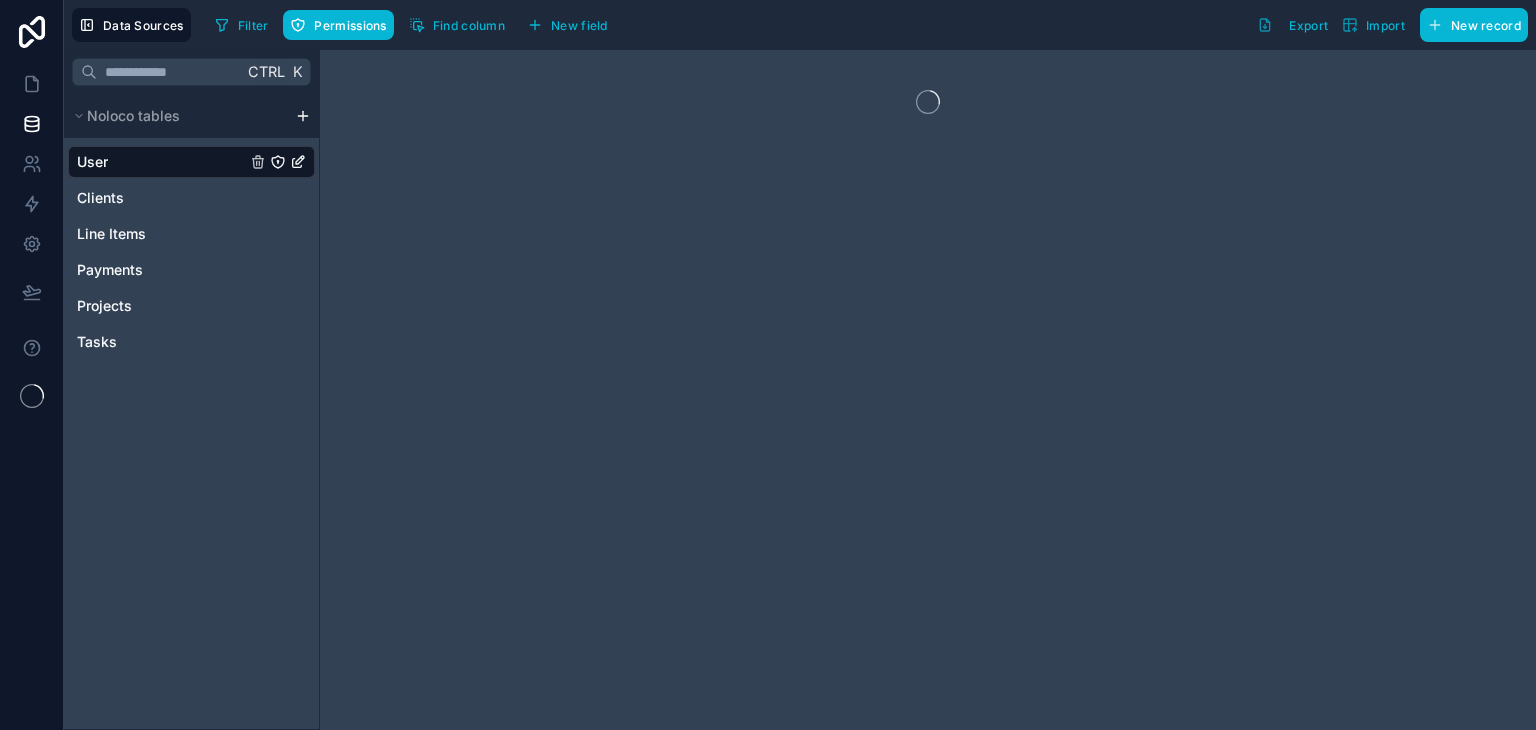scroll, scrollTop: 0, scrollLeft: 0, axis: both 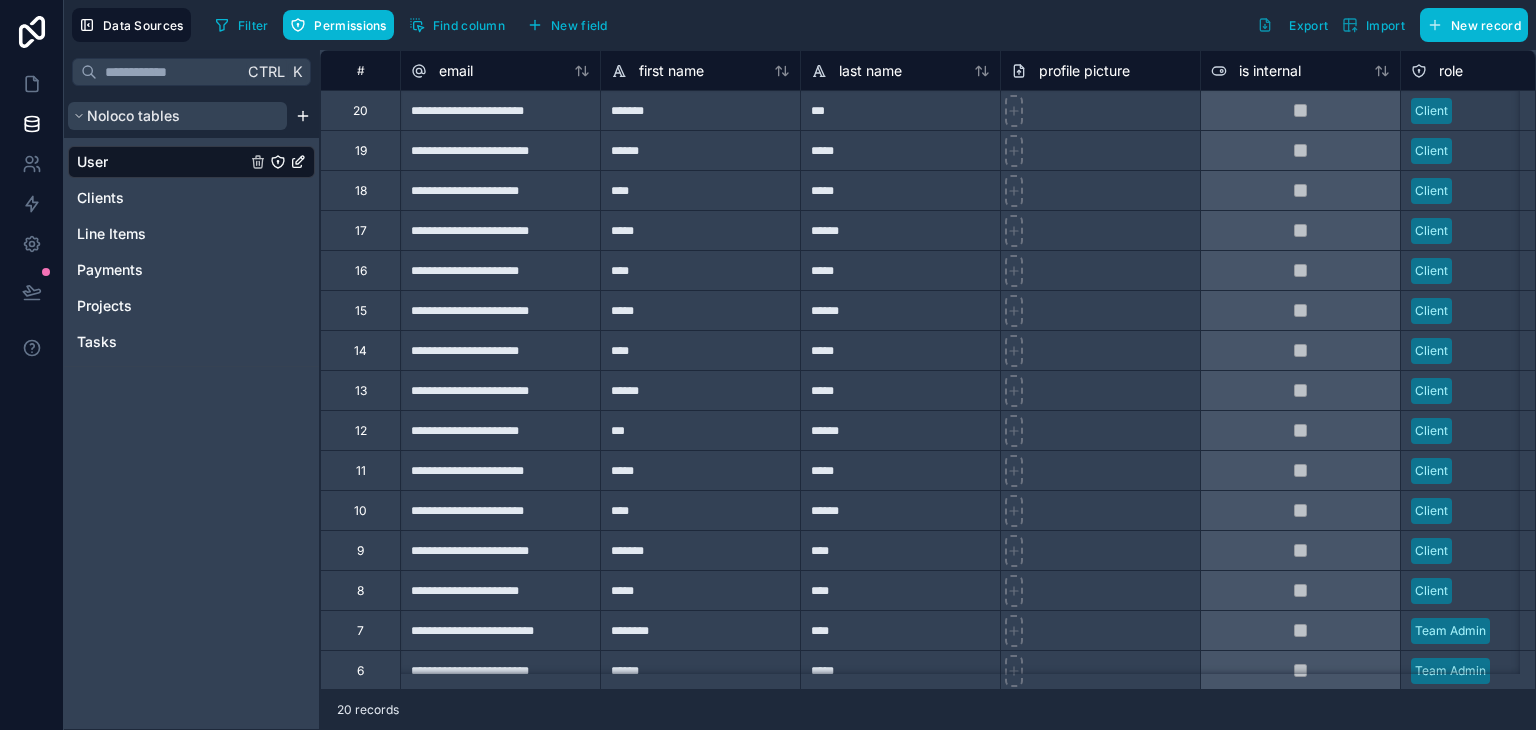 click on "Noloco tables" at bounding box center (133, 116) 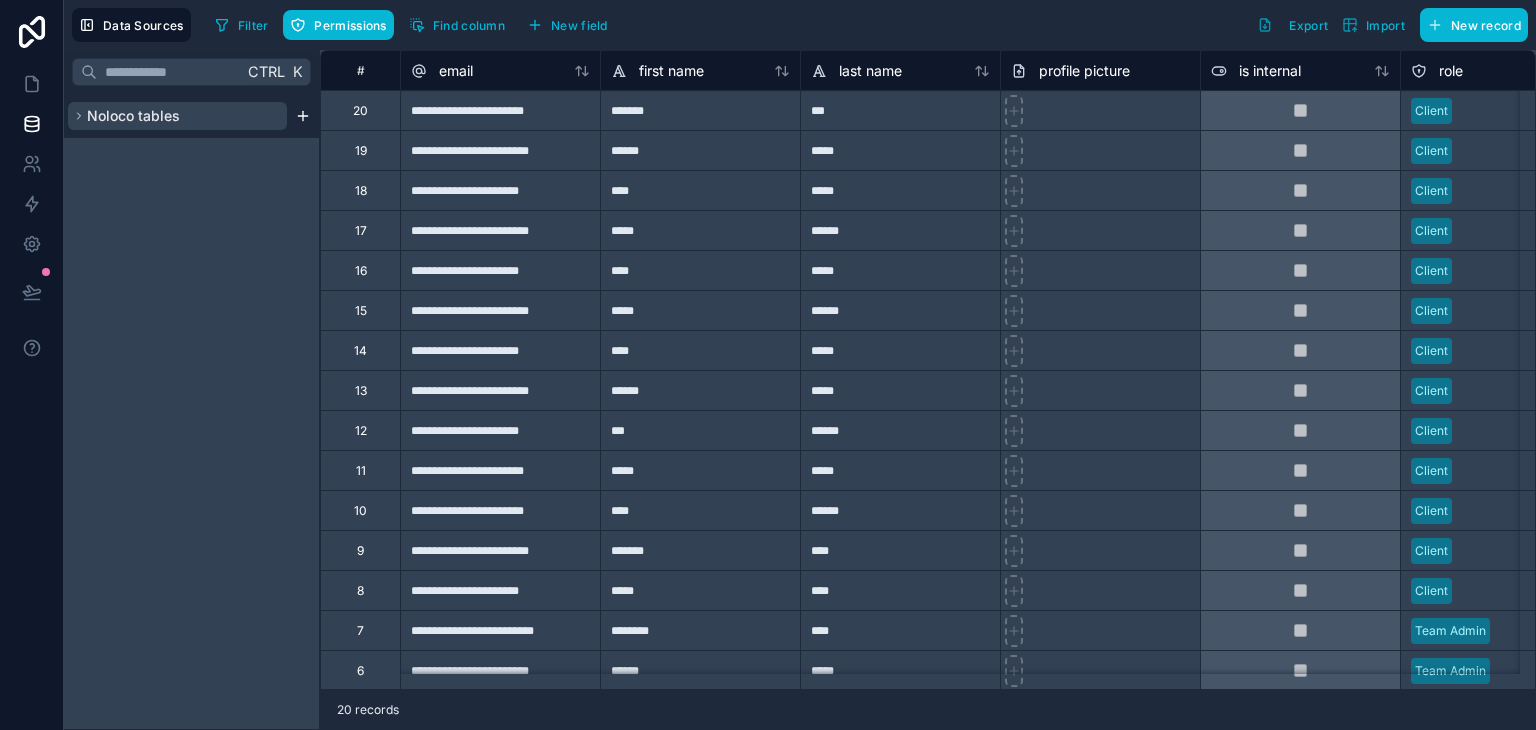 click on "Noloco tables" at bounding box center [133, 116] 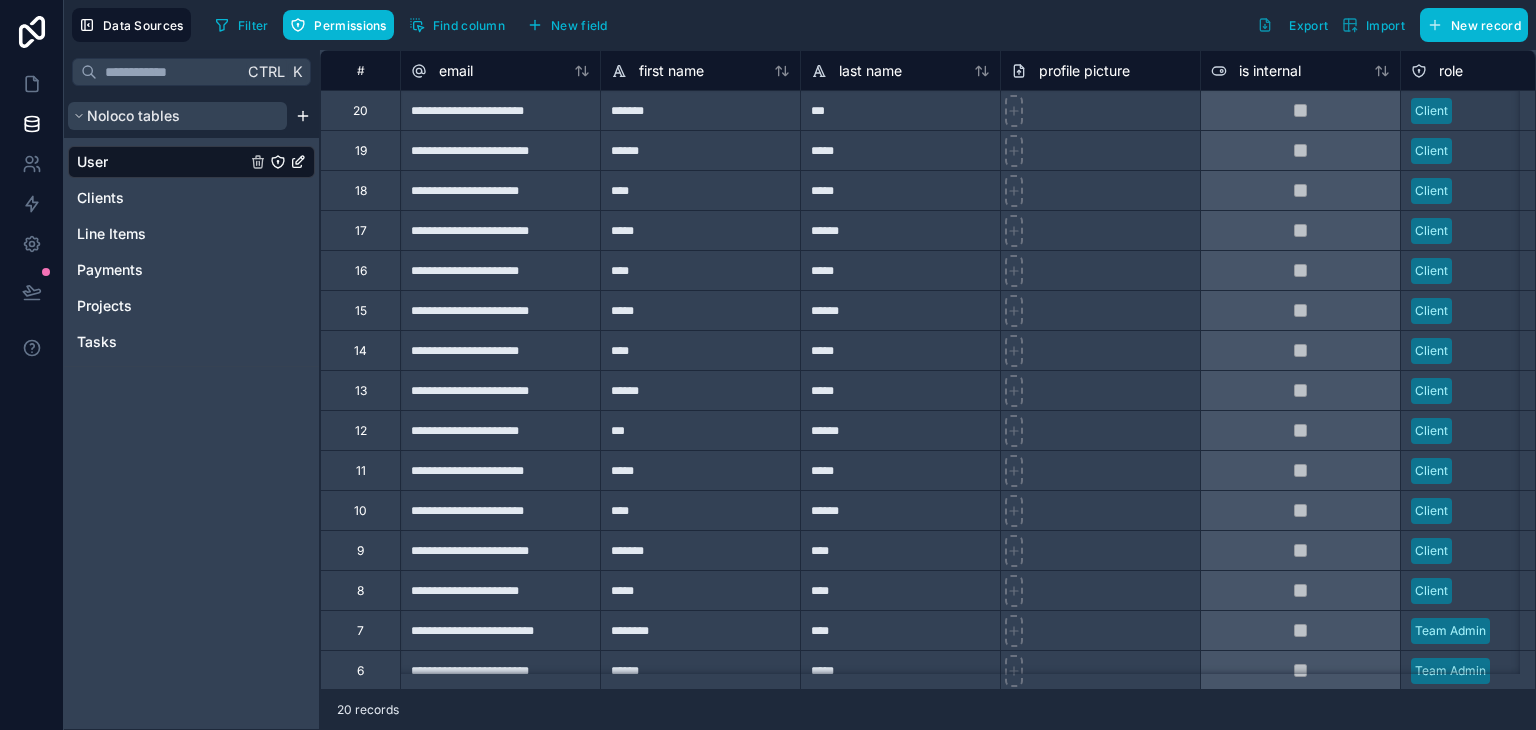 click on "Noloco tables" at bounding box center [177, 116] 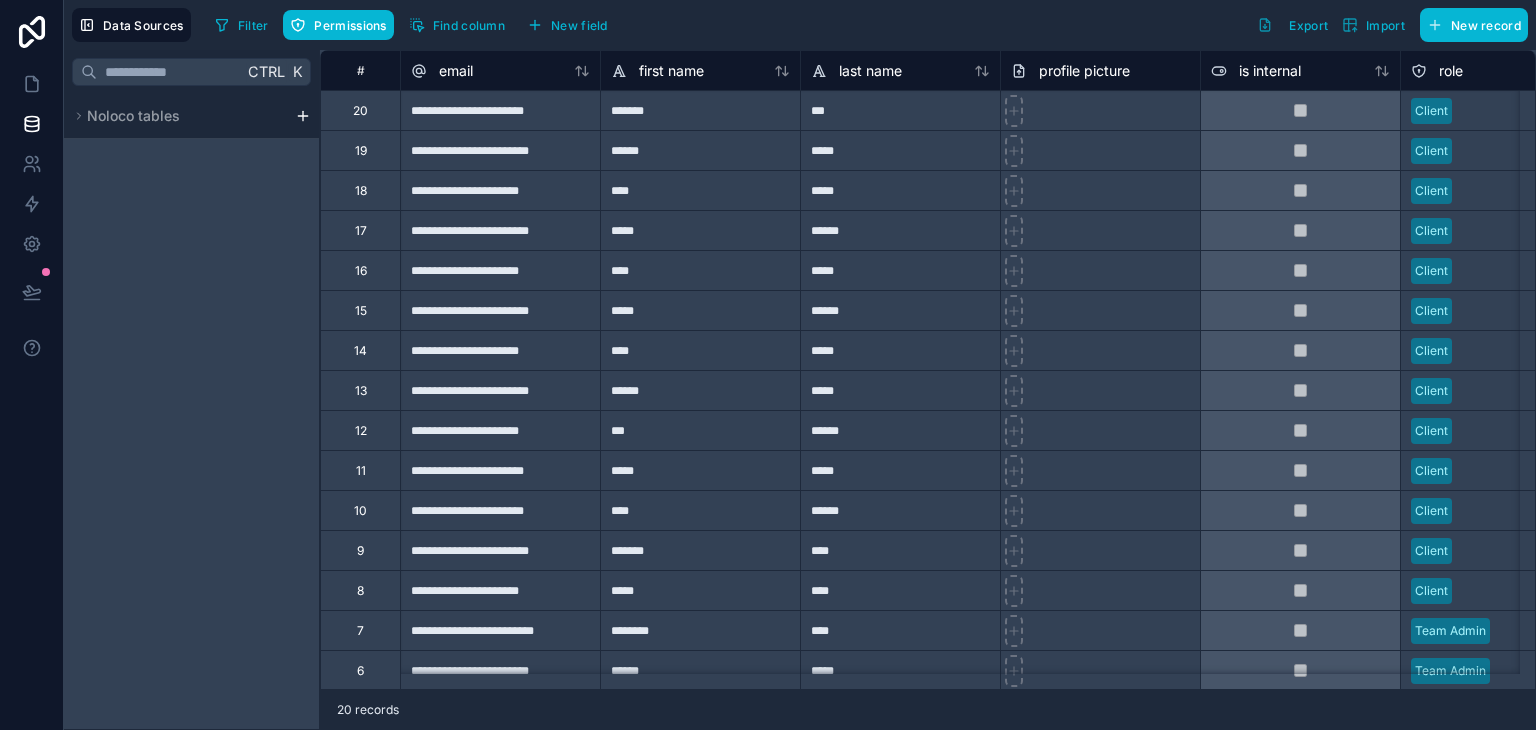 click on "**********" at bounding box center [768, 365] 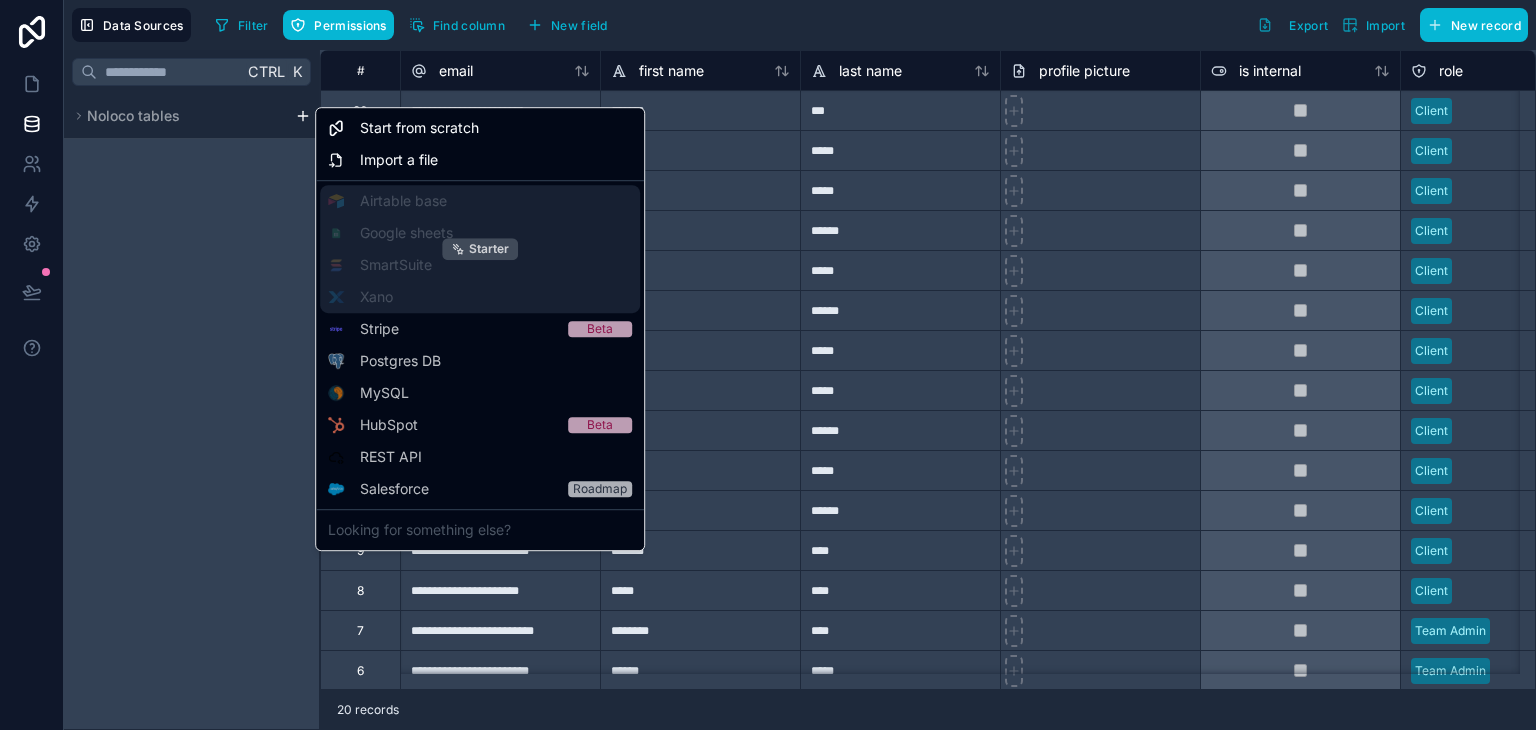 click on "Starter" at bounding box center [489, 249] 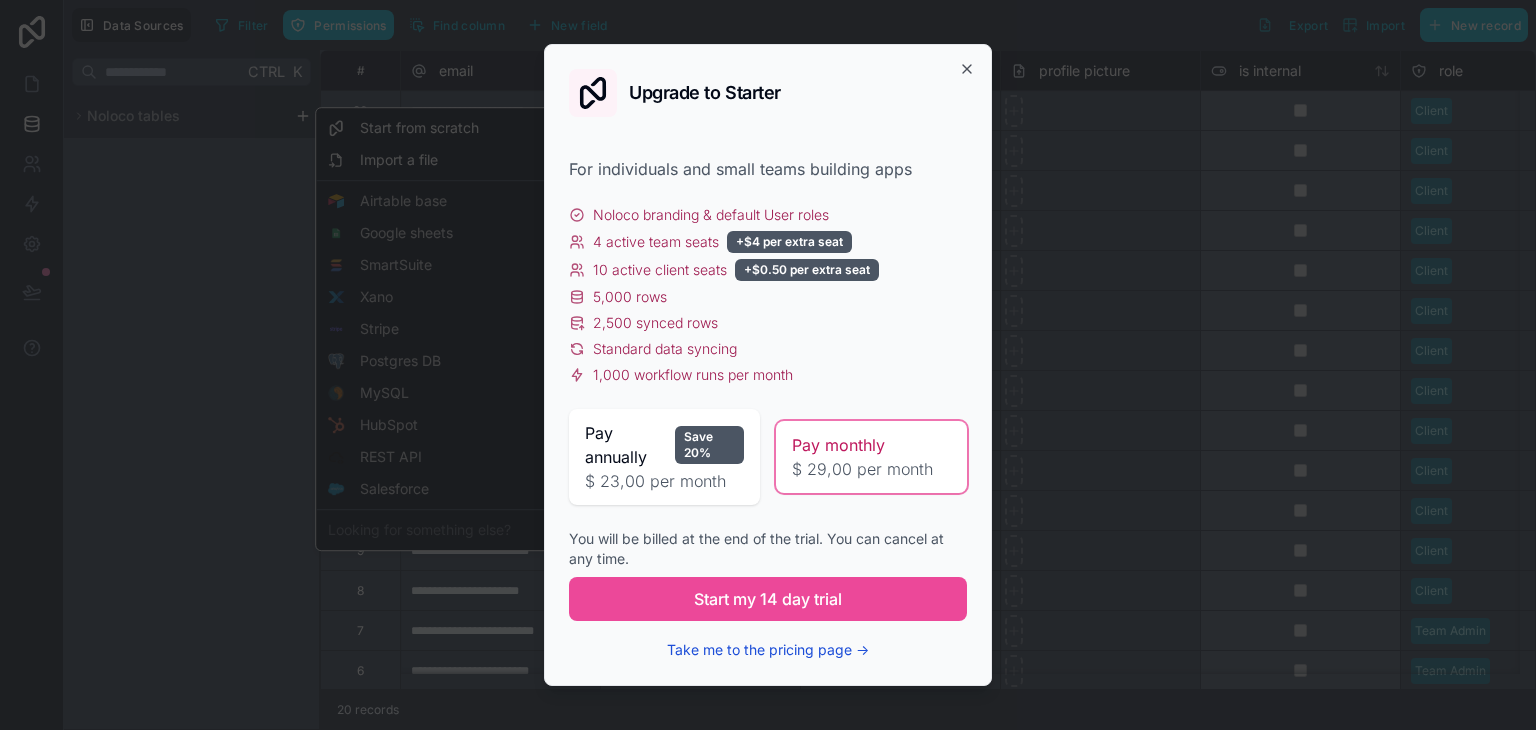 click on "Take me to the pricing page →" at bounding box center [768, 650] 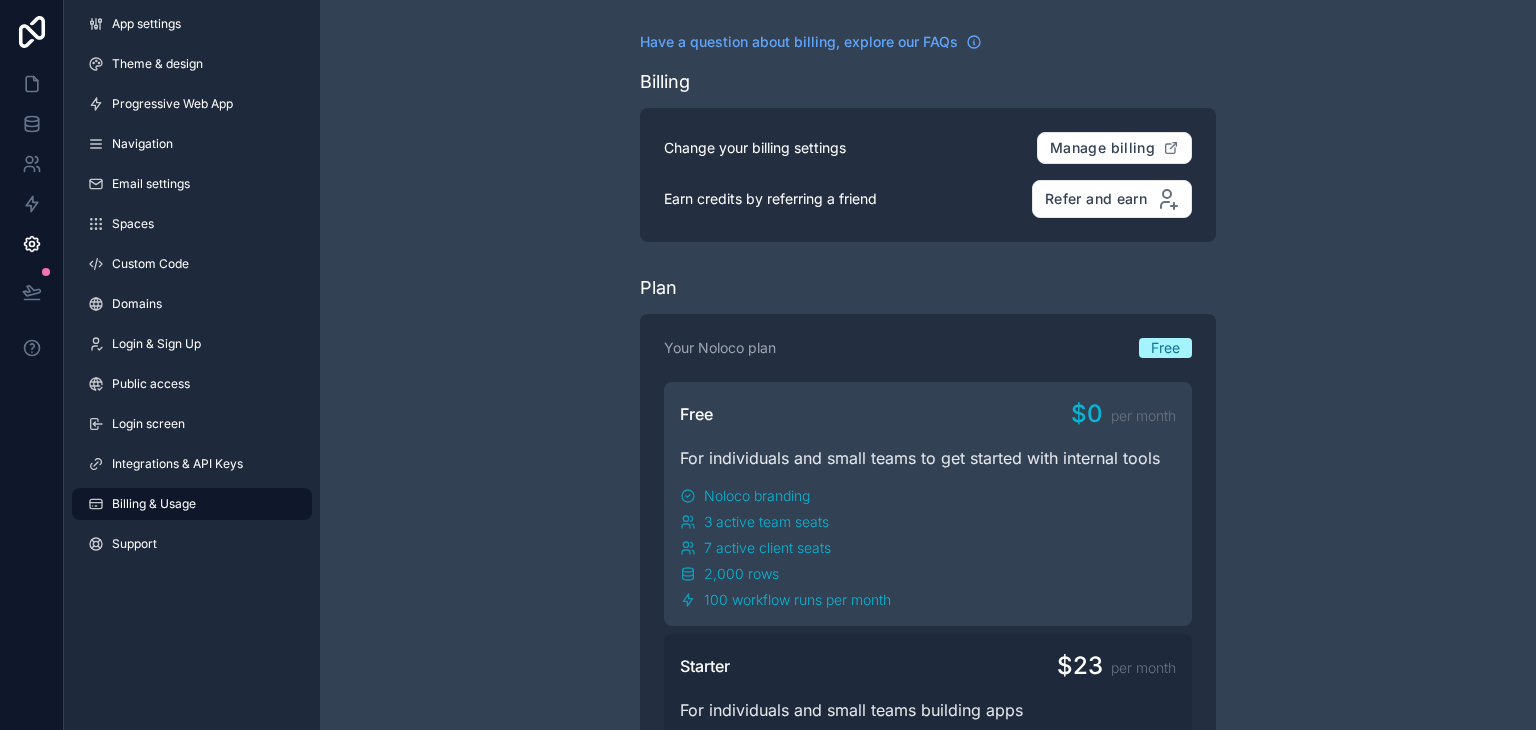 click on "App settings Theme & design Progressive Web App Navigation Email settings Spaces Custom Code Domains Login & Sign Up Public access Login screen Integrations & API Keys Billing & Usage Support Have a question about billing, explore our FAQs Billing Change your billing settings   Manage billing Earn credits by referring a friend Refer and earn Plan Your Noloco plan Free Free $0 per month For individuals and small teams to get started with internal tools Noloco branding 3 active team seats 7 active client seats 2,000 rows 100 workflow runs per month Starter $23 per month For individuals and small teams building apps Noloco branding & default User roles 4 active team seats +$4 per extra seat 10 active client seats +$0.50 per extra seat 5,000 rows 2,500 synced rows Standard data syncing 1,000 workflow runs per month Pro $119 per month For small teams to collaborate across their data in real-time 6 roles & no Noloco branding 10 active team seats +$6 per extra seat 50 active client seats 50,000 rows" at bounding box center (768, 365) 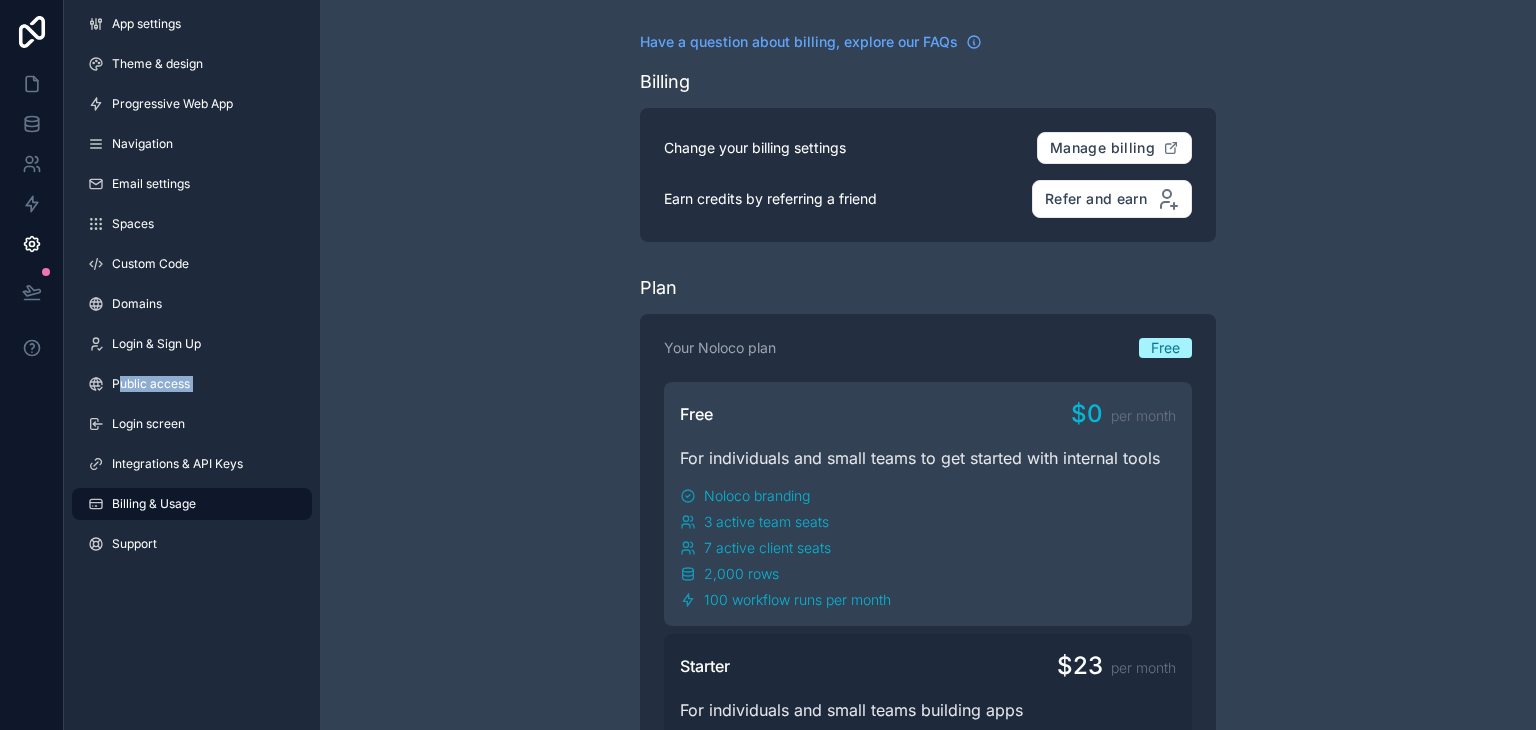 drag, startPoint x: 112, startPoint y: 401, endPoint x: 114, endPoint y: 295, distance: 106.01887 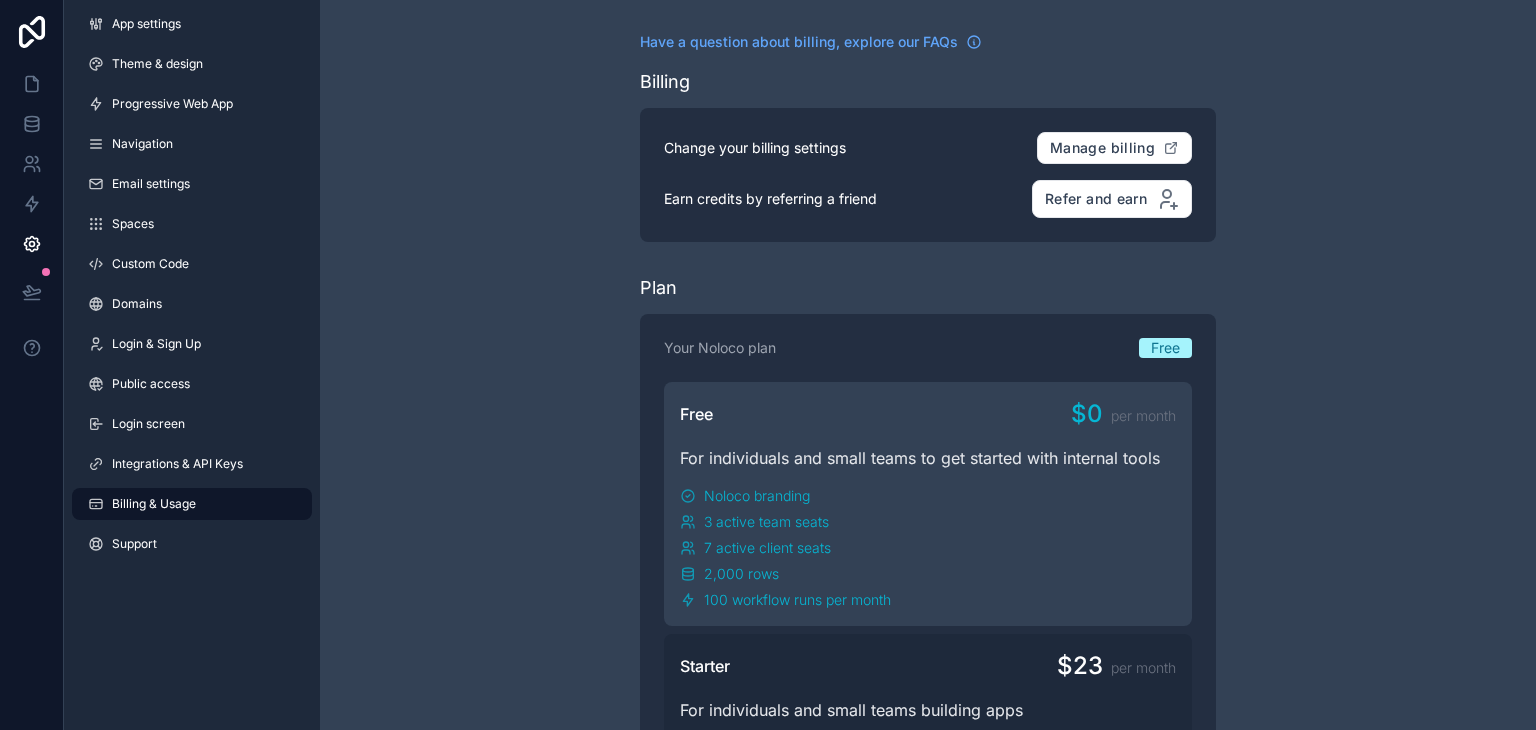 click on "App settings Theme & design Progressive Web App Navigation Email settings Spaces Custom Code Domains Login & Sign Up Public access Login screen Integrations & API Keys Billing & Usage Support Have a question about billing, explore our FAQs Billing Change your billing settings   Manage billing Earn credits by referring a friend Refer and earn Plan Your Noloco plan Free Free $0 per month For individuals and small teams to get started with internal tools Noloco branding 3 active team seats 7 active client seats 2,000 rows 100 workflow runs per month Starter $23 per month For individuals and small teams building apps Noloco branding & default User roles 4 active team seats +$4 per extra seat 10 active client seats +$0.50 per extra seat 5,000 rows 2,500 synced rows Standard data syncing 1,000 workflow runs per month Pro $119 per month For small teams to collaborate across their data in real-time 6 roles & no Noloco branding 10 active team seats +$6 per extra seat 50 active client seats 50,000 rows" at bounding box center (768, 365) 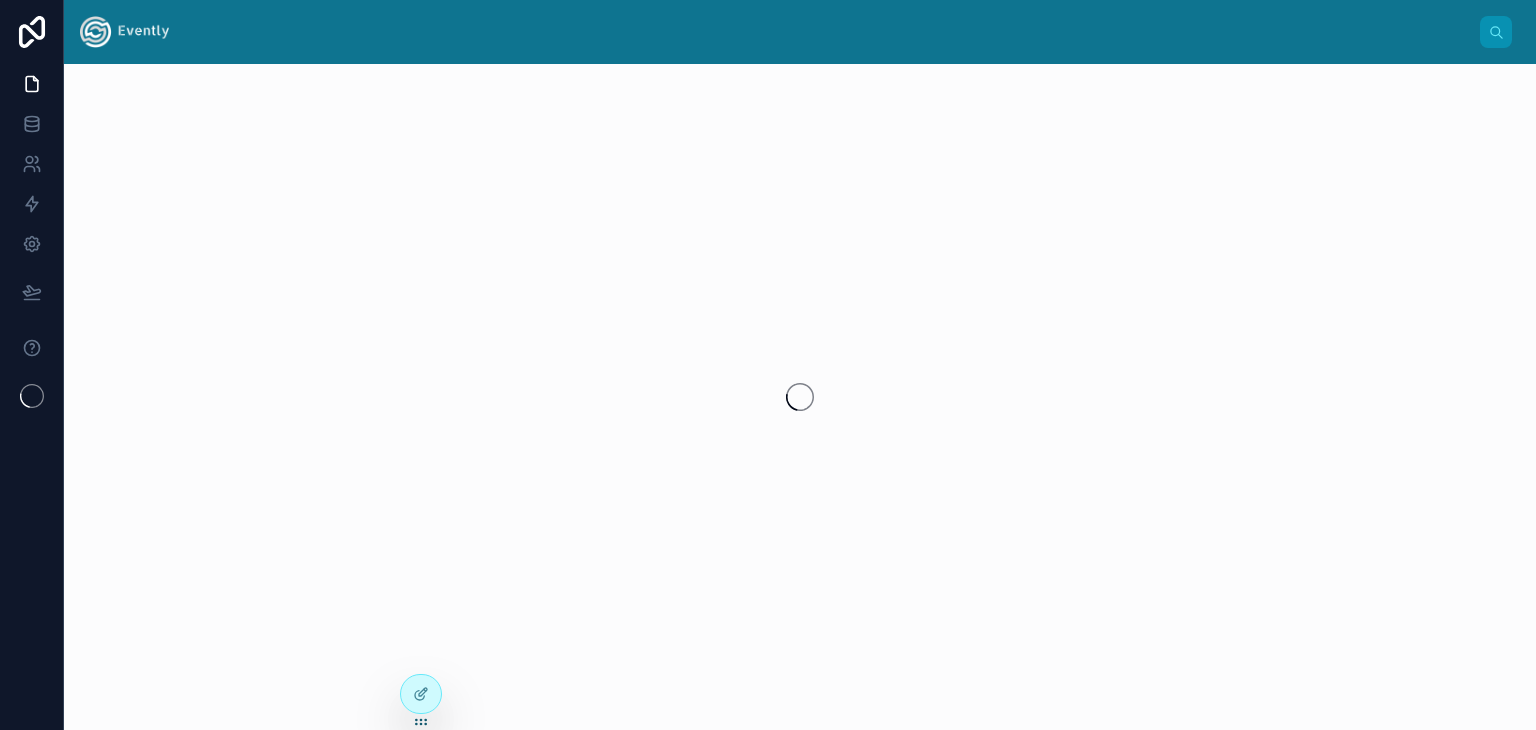 scroll, scrollTop: 0, scrollLeft: 0, axis: both 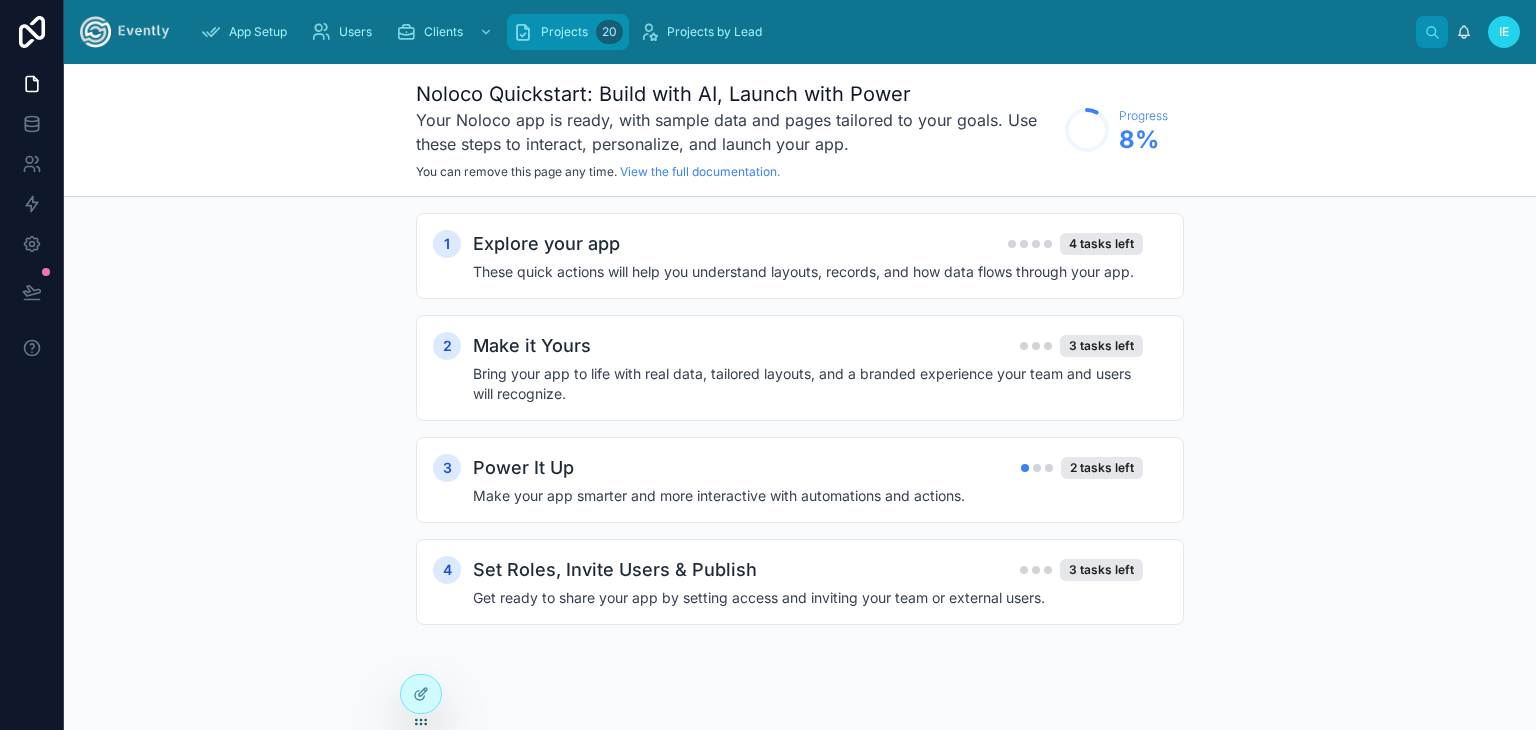 click on "Projects" at bounding box center [564, 32] 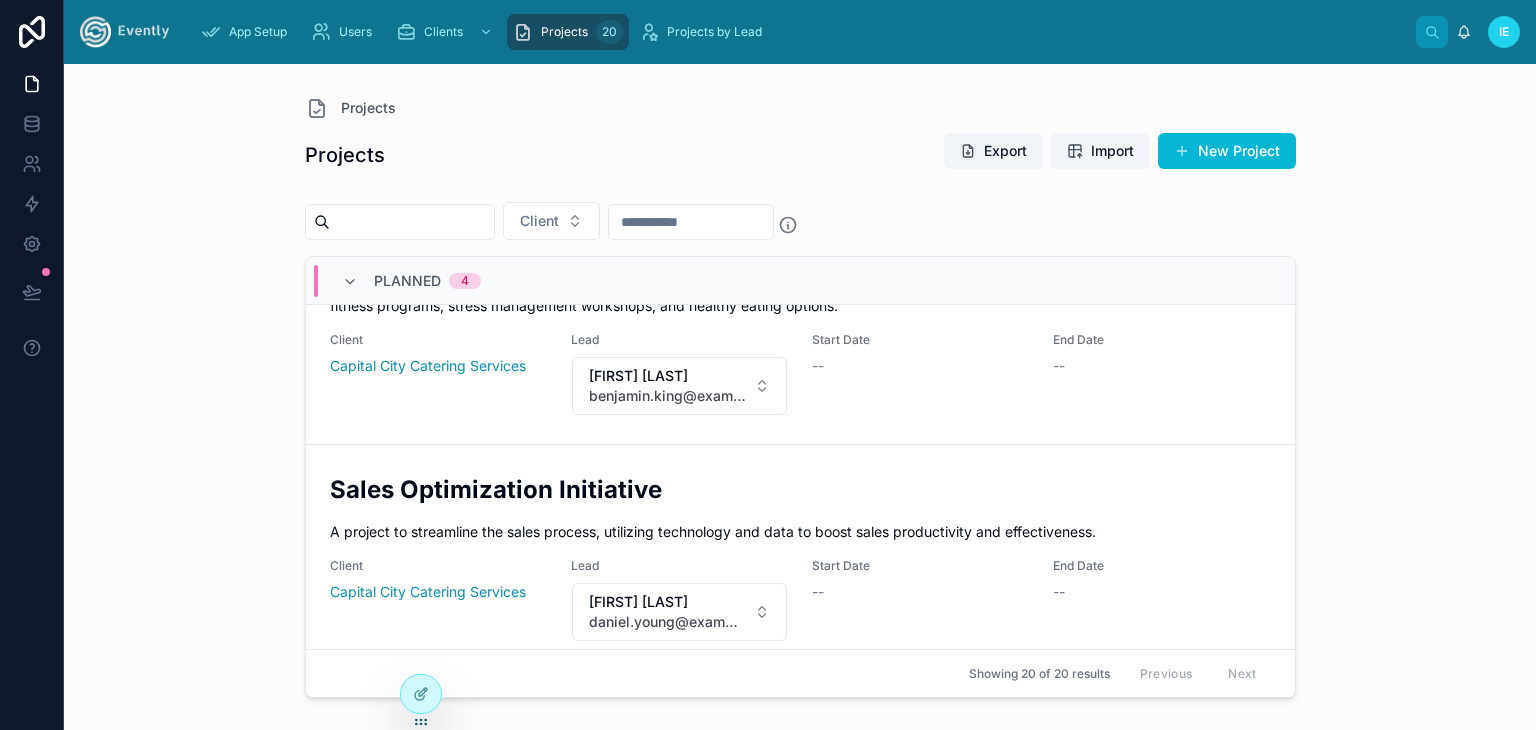 scroll, scrollTop: 0, scrollLeft: 0, axis: both 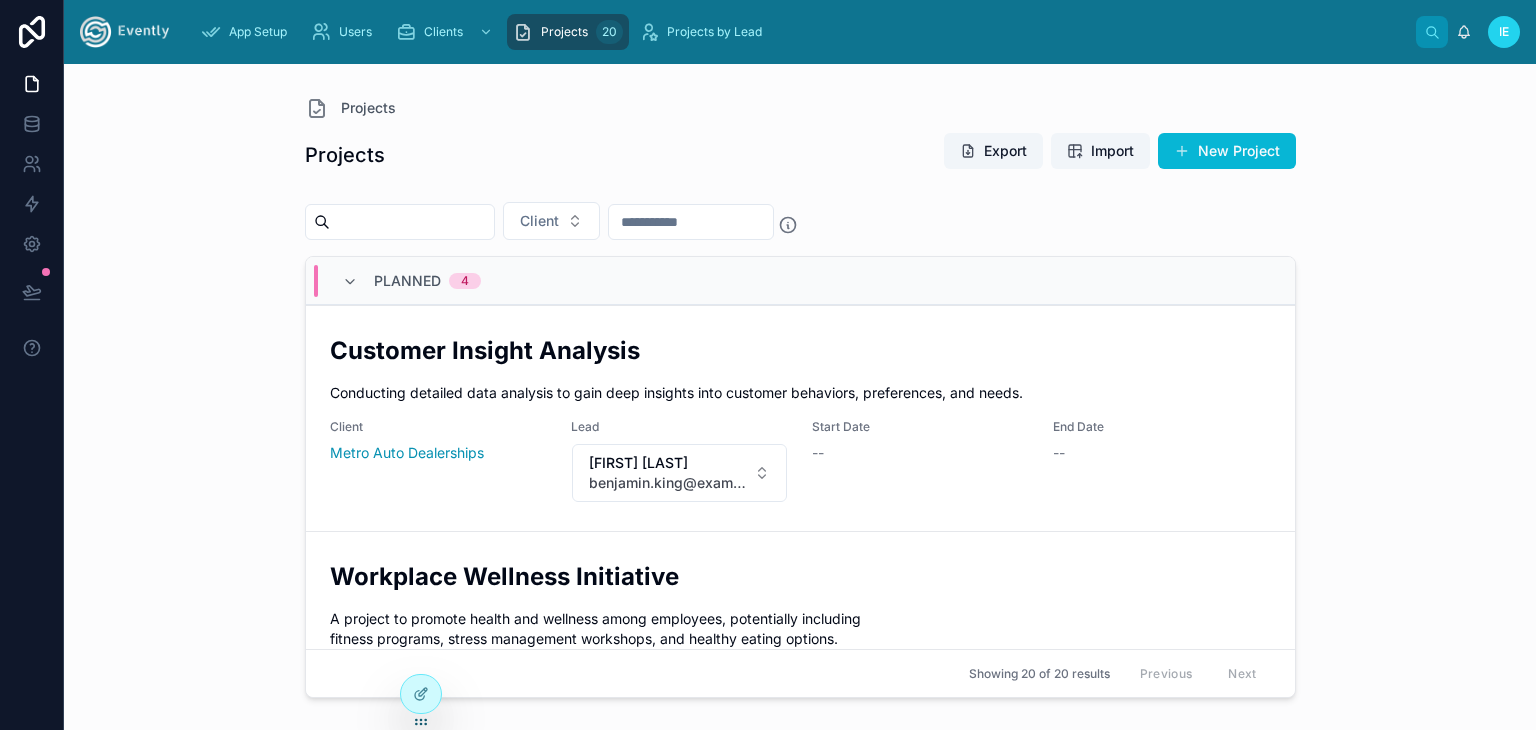 click on "IE" at bounding box center (1504, 32) 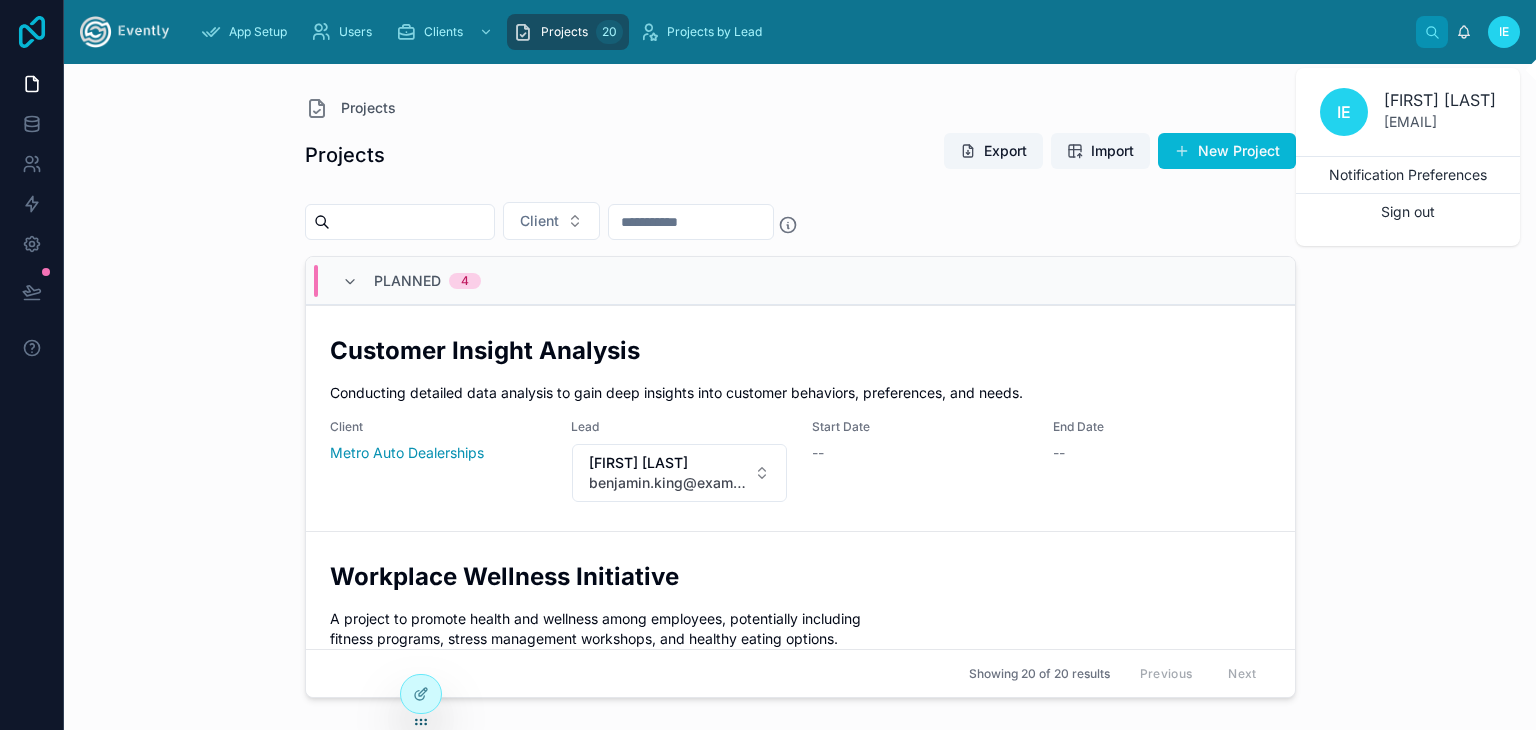 click 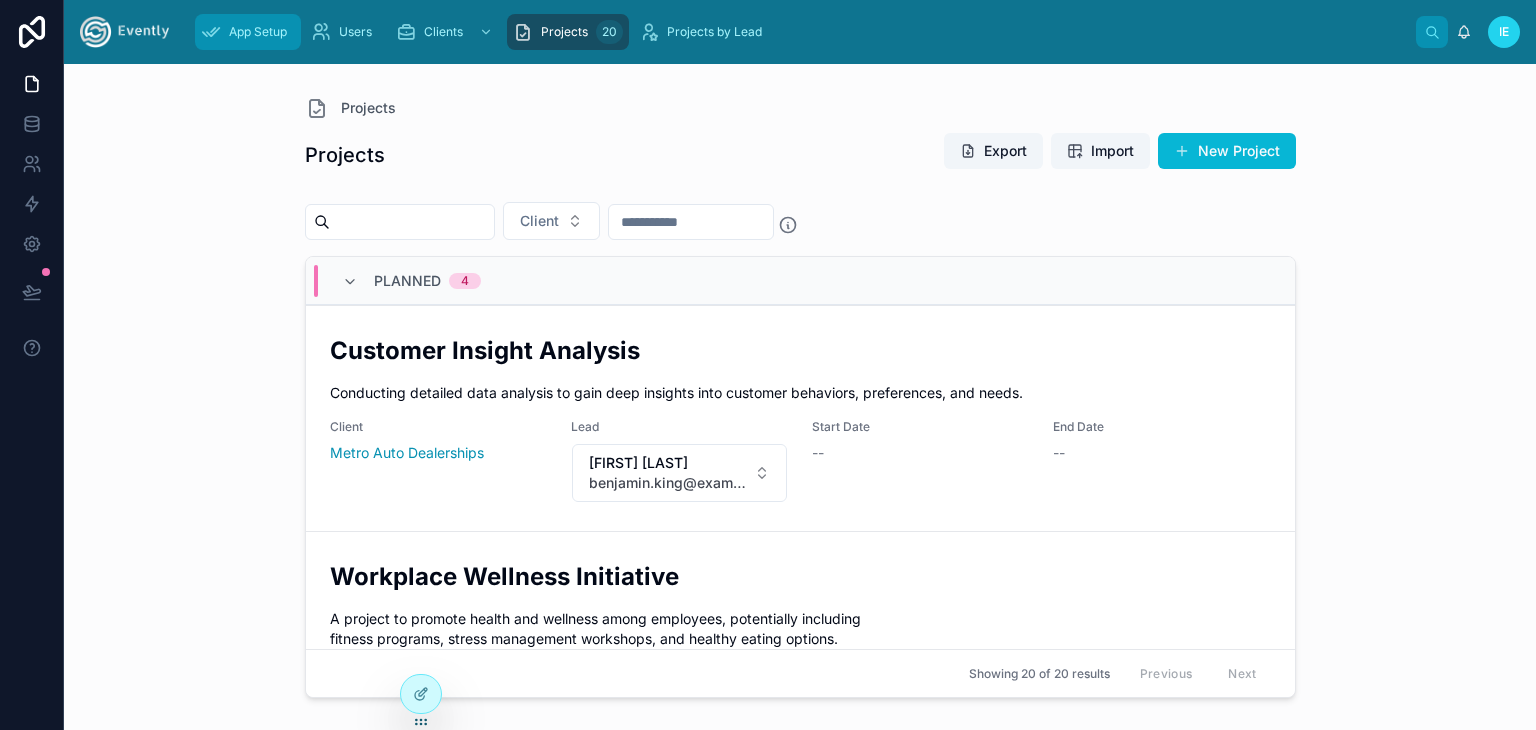 click on "App Setup" at bounding box center [258, 32] 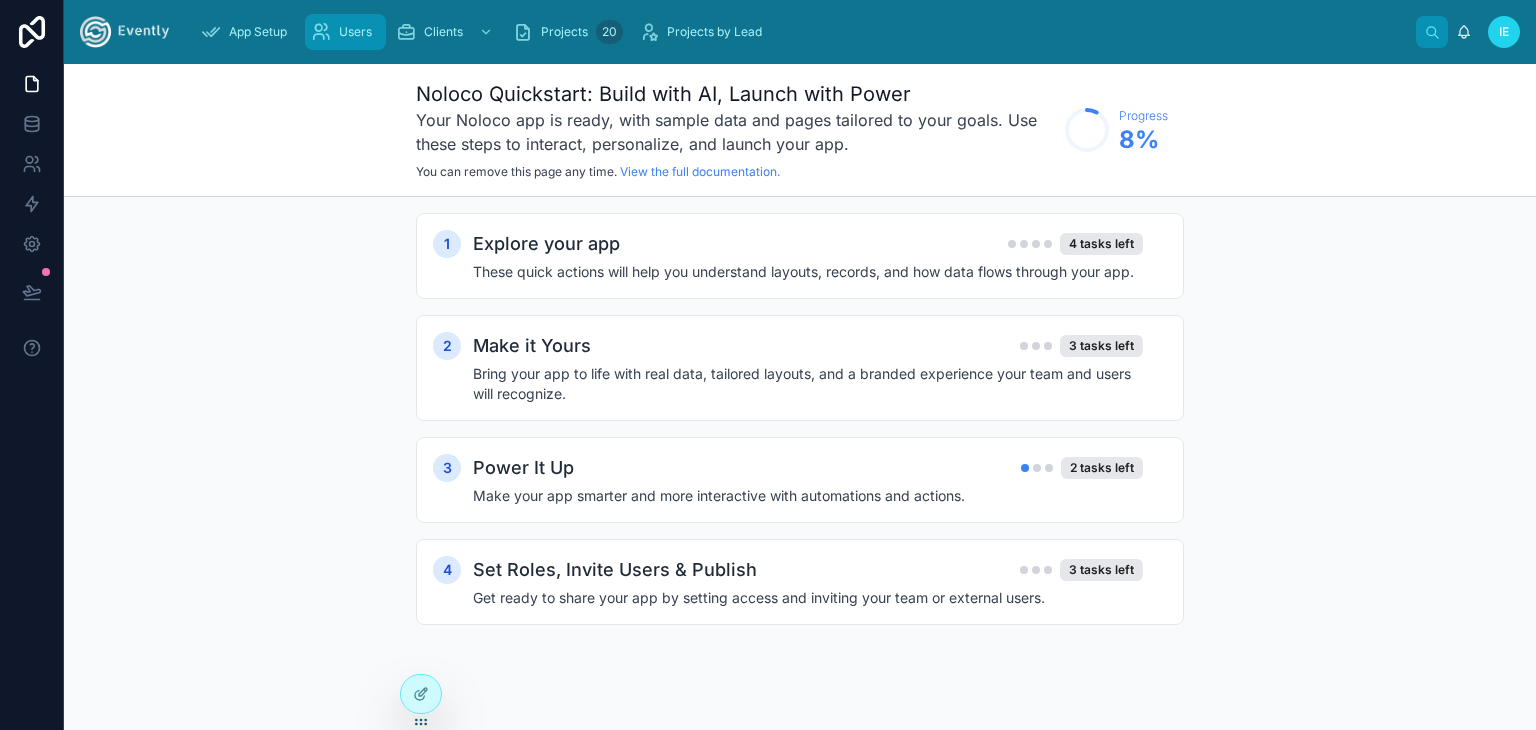 click on "Users" at bounding box center [345, 32] 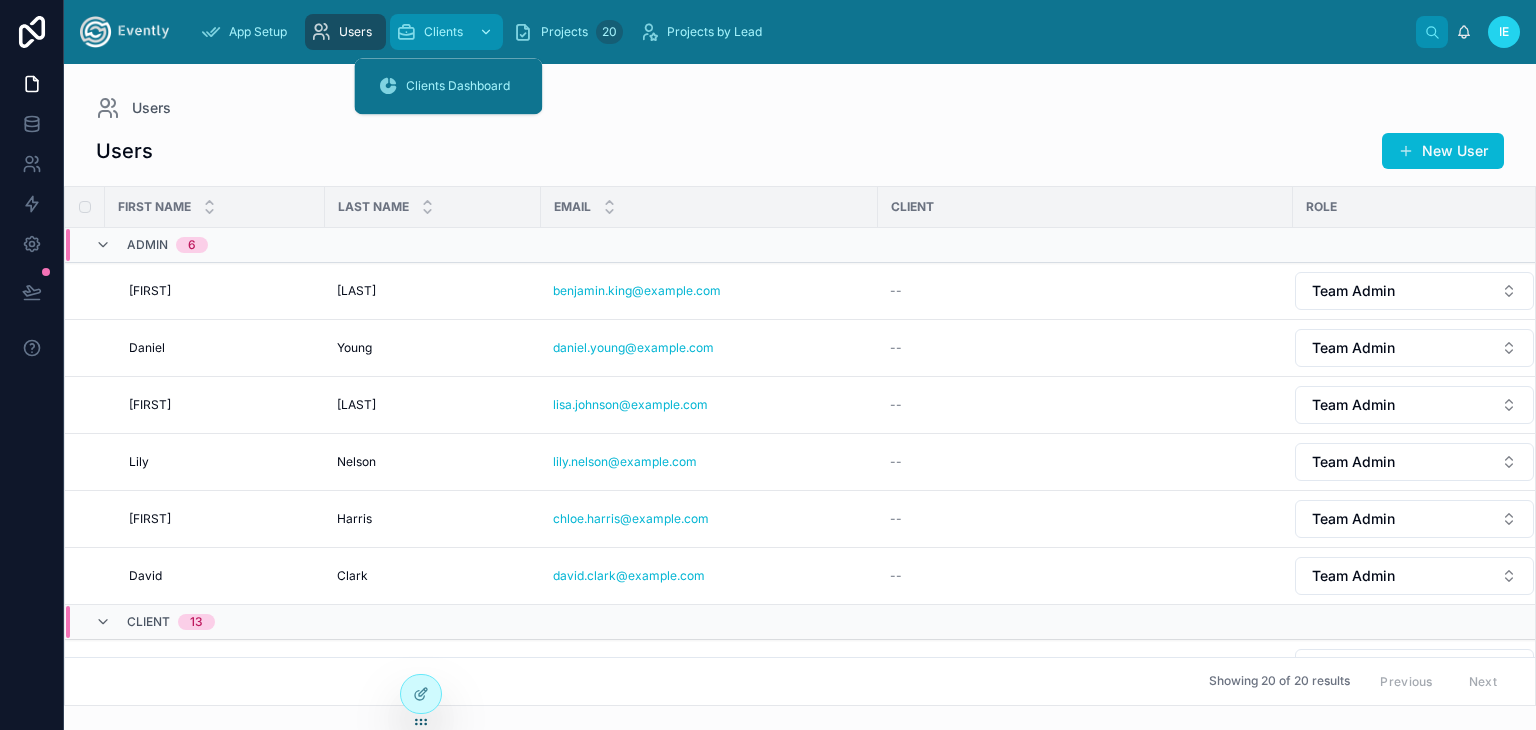 click on "Clients" at bounding box center [443, 32] 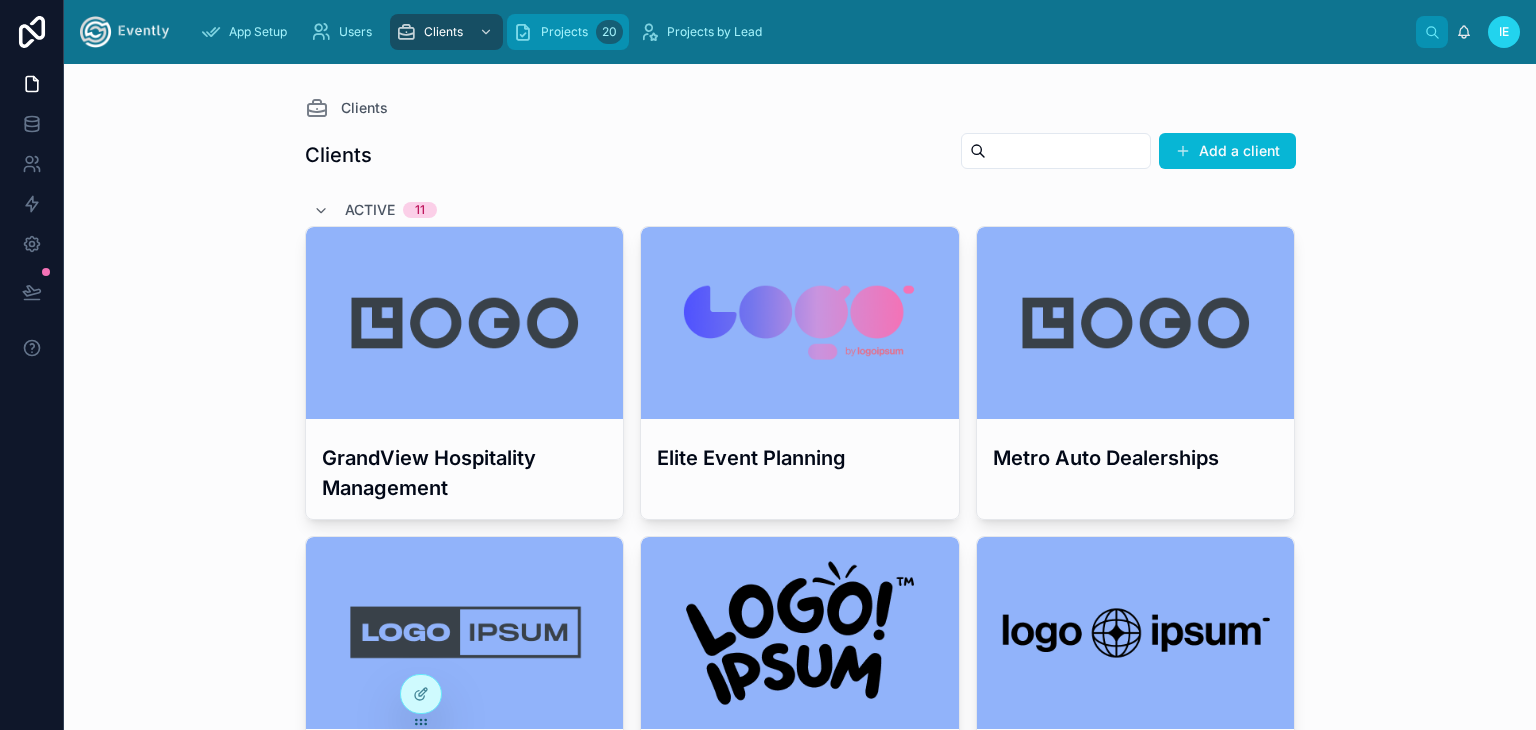 drag, startPoint x: 540, startPoint y: 37, endPoint x: 556, endPoint y: 59, distance: 27.202942 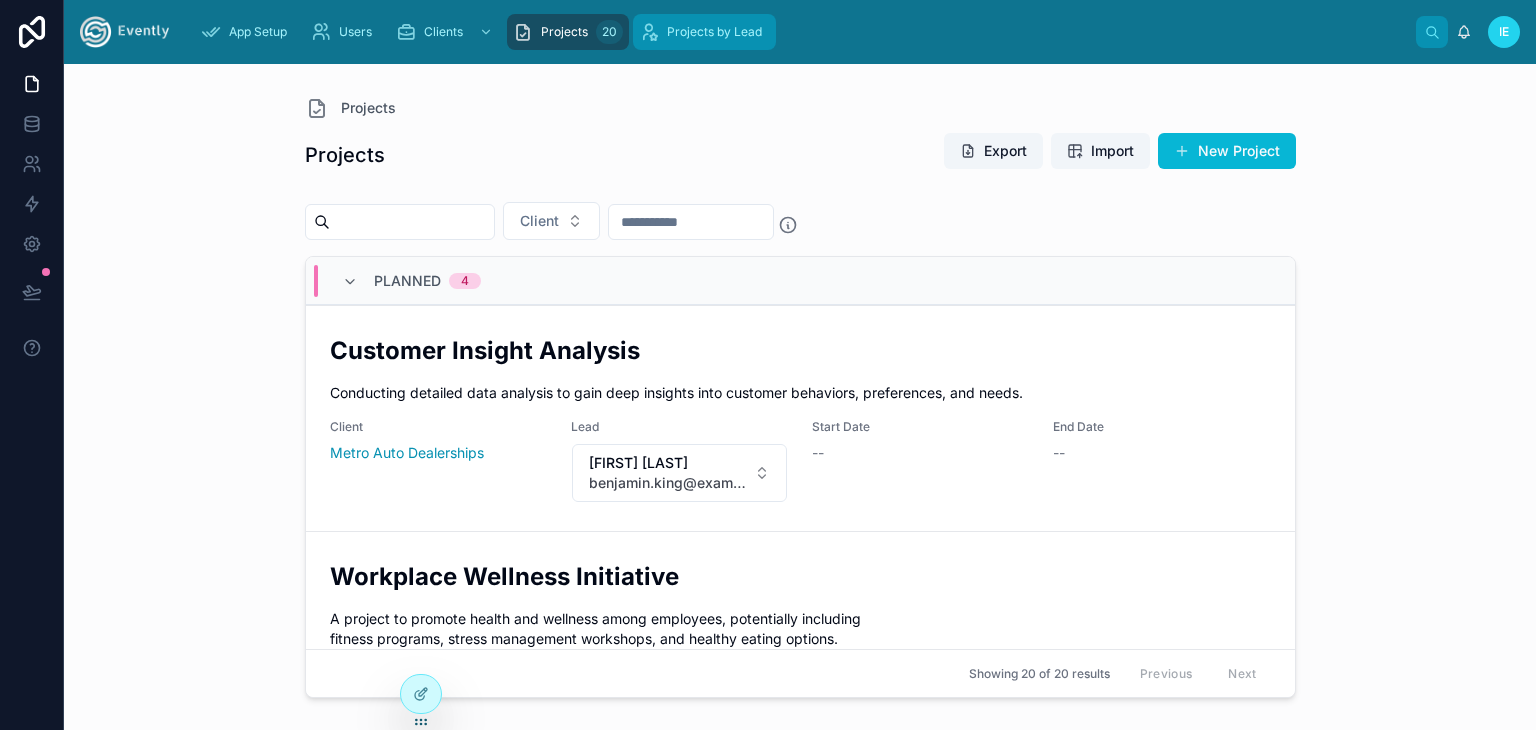 click on "Projects by Lead" at bounding box center [714, 32] 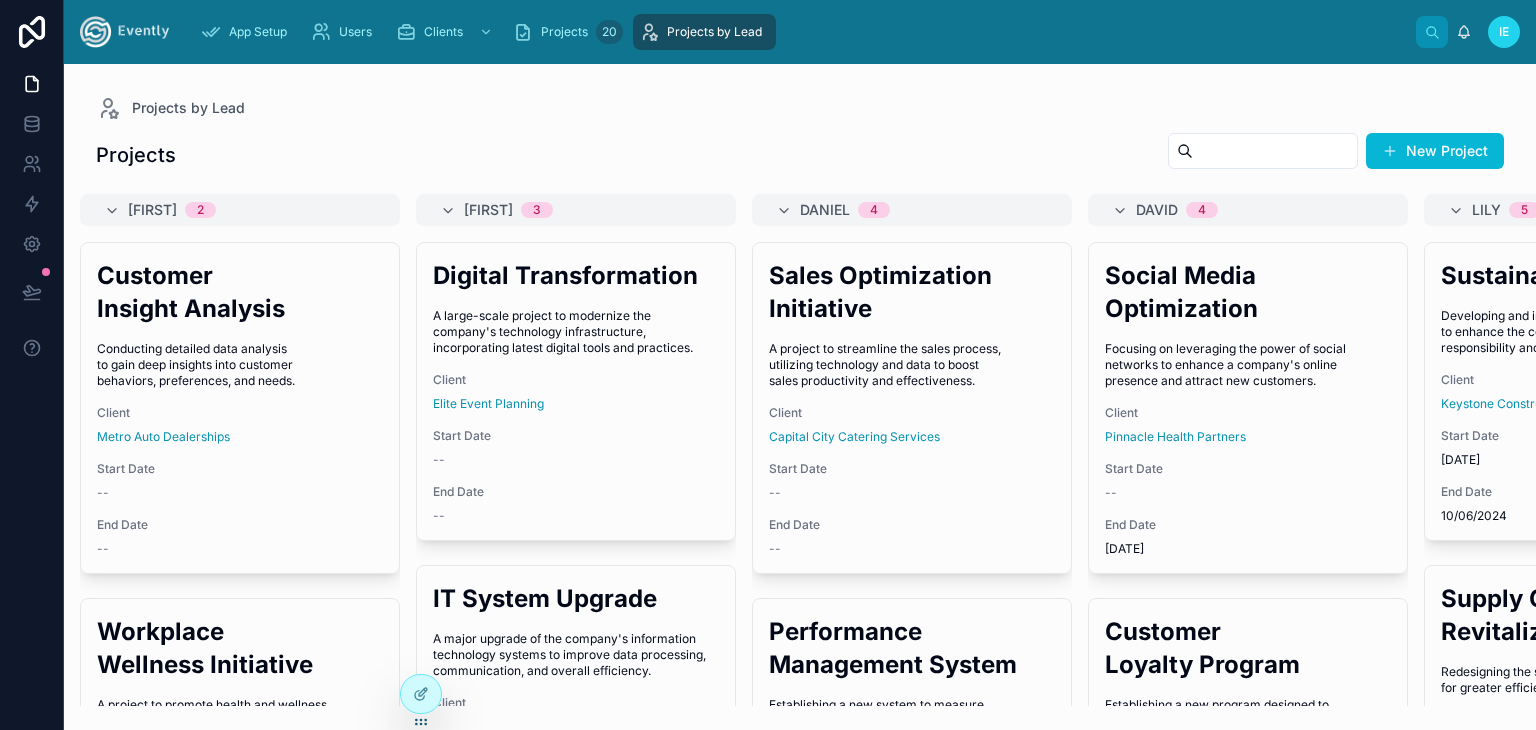 click at bounding box center (124, 32) 